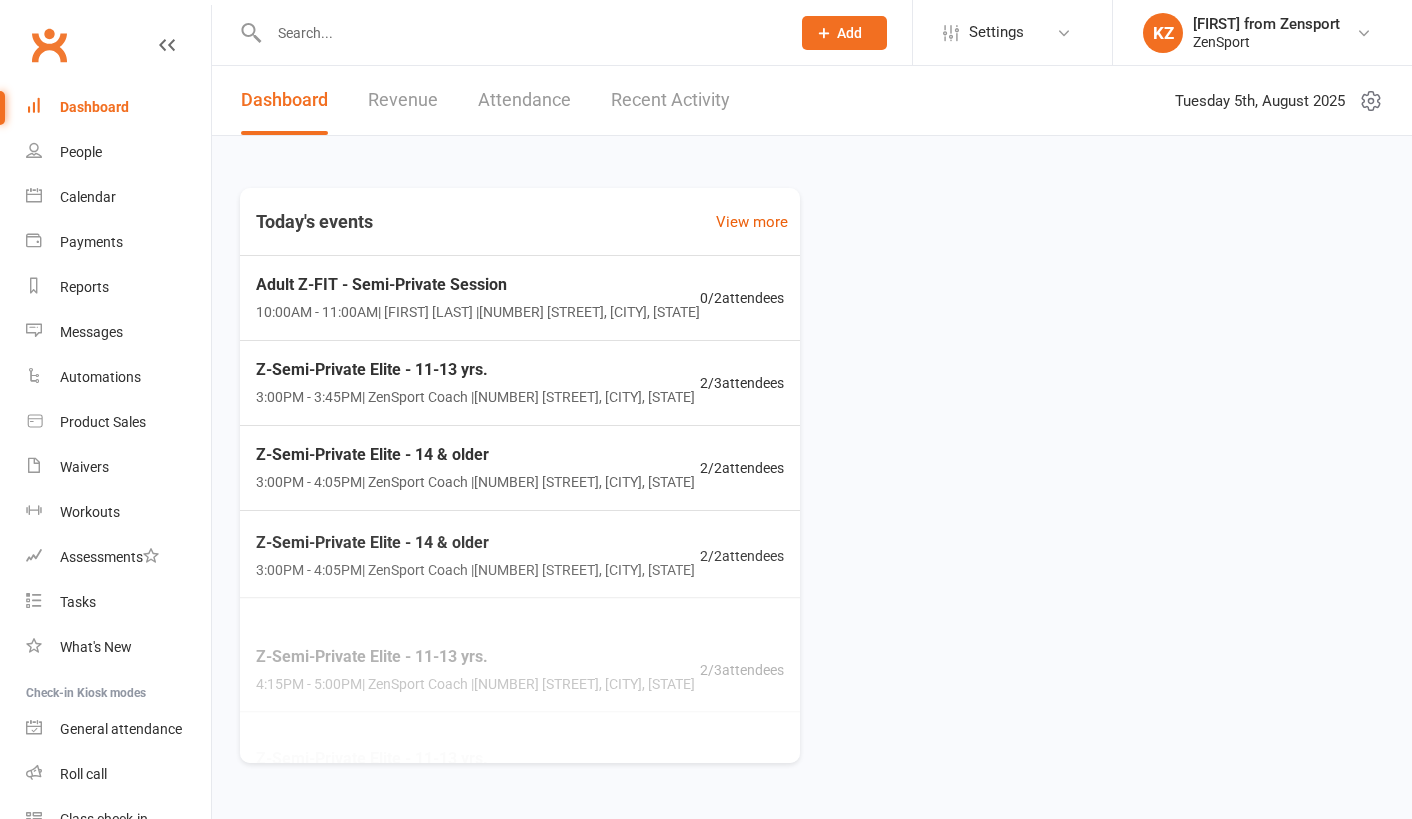 scroll, scrollTop: 0, scrollLeft: 0, axis: both 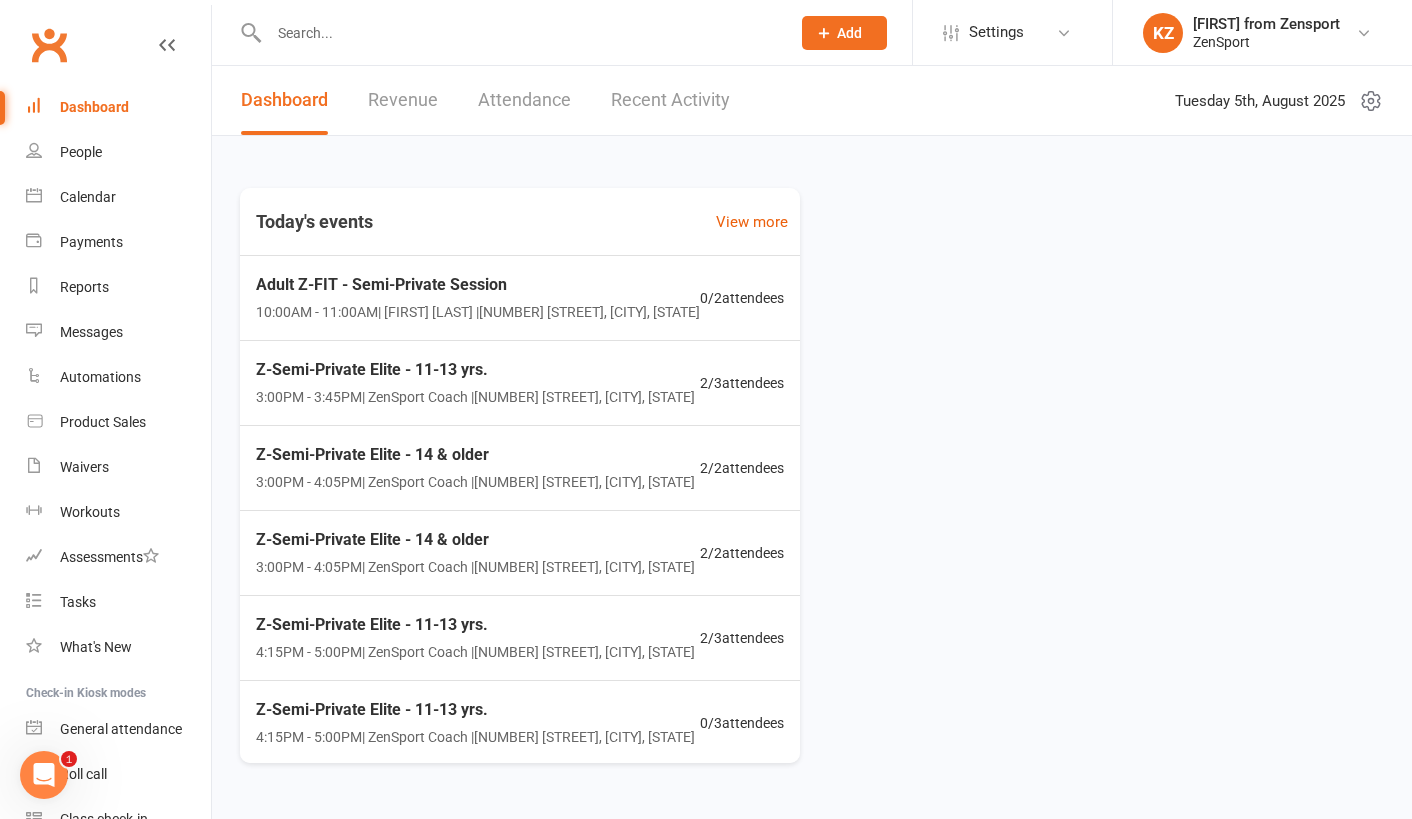 click on "Add" 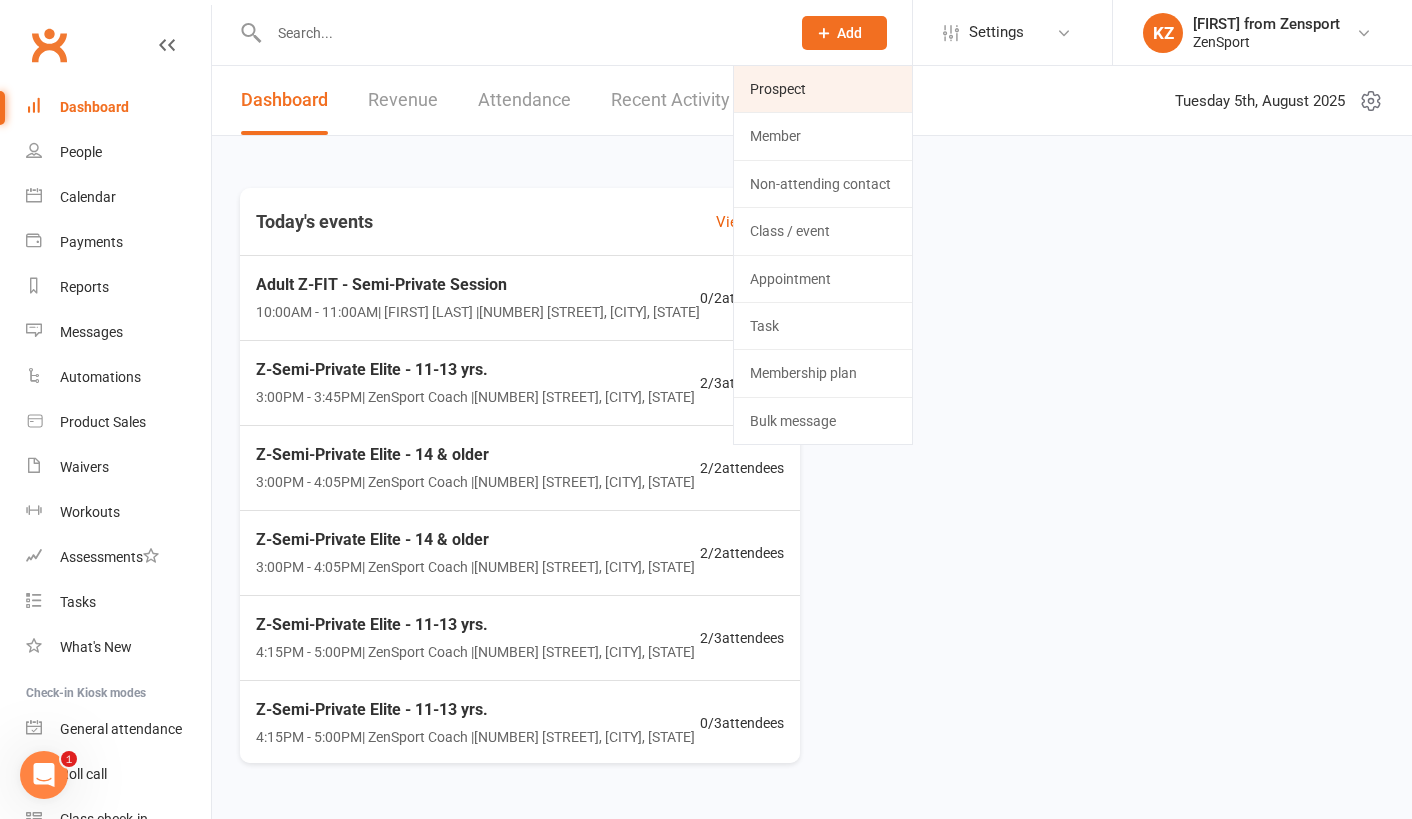 click on "Prospect" 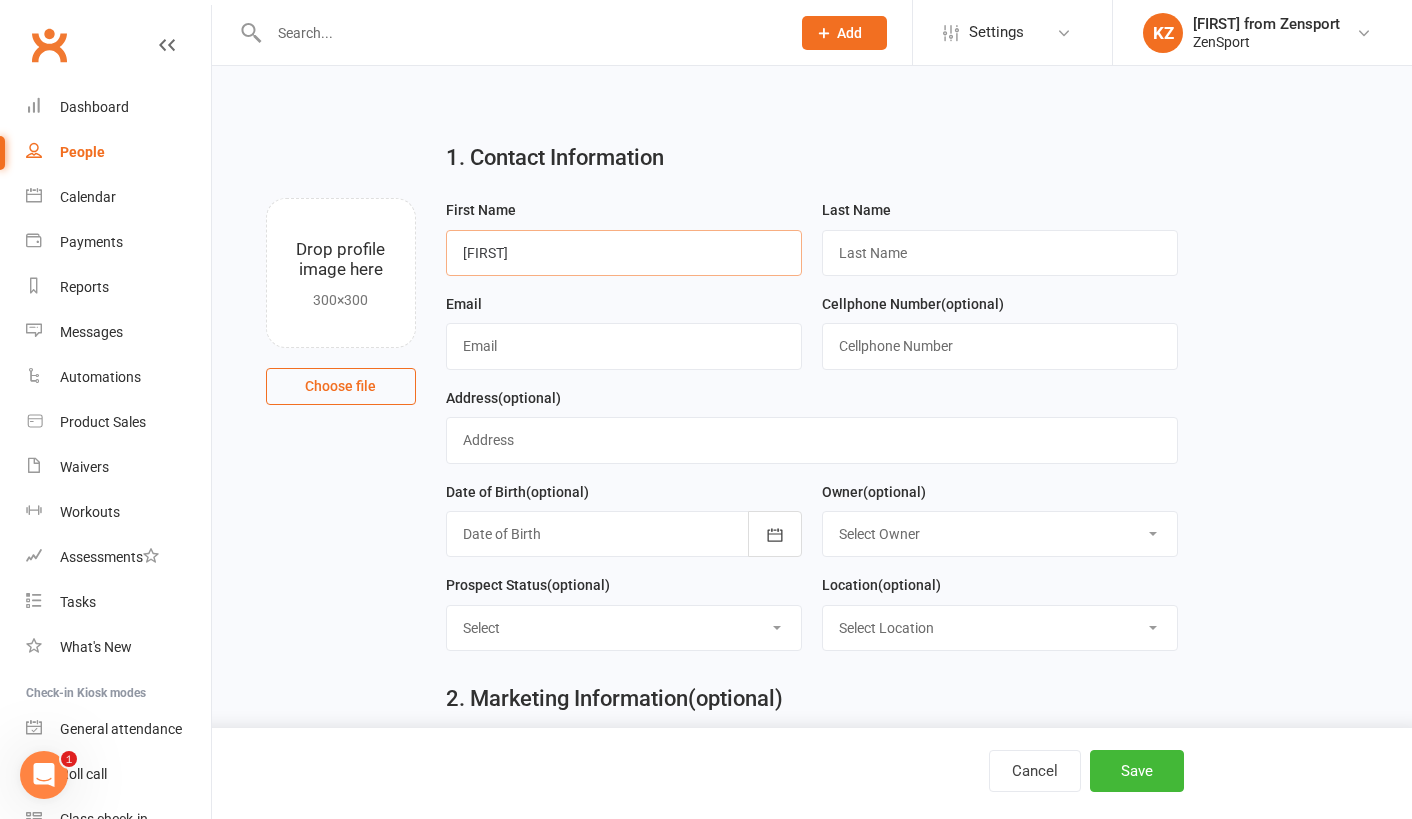 type on "[FIRST]" 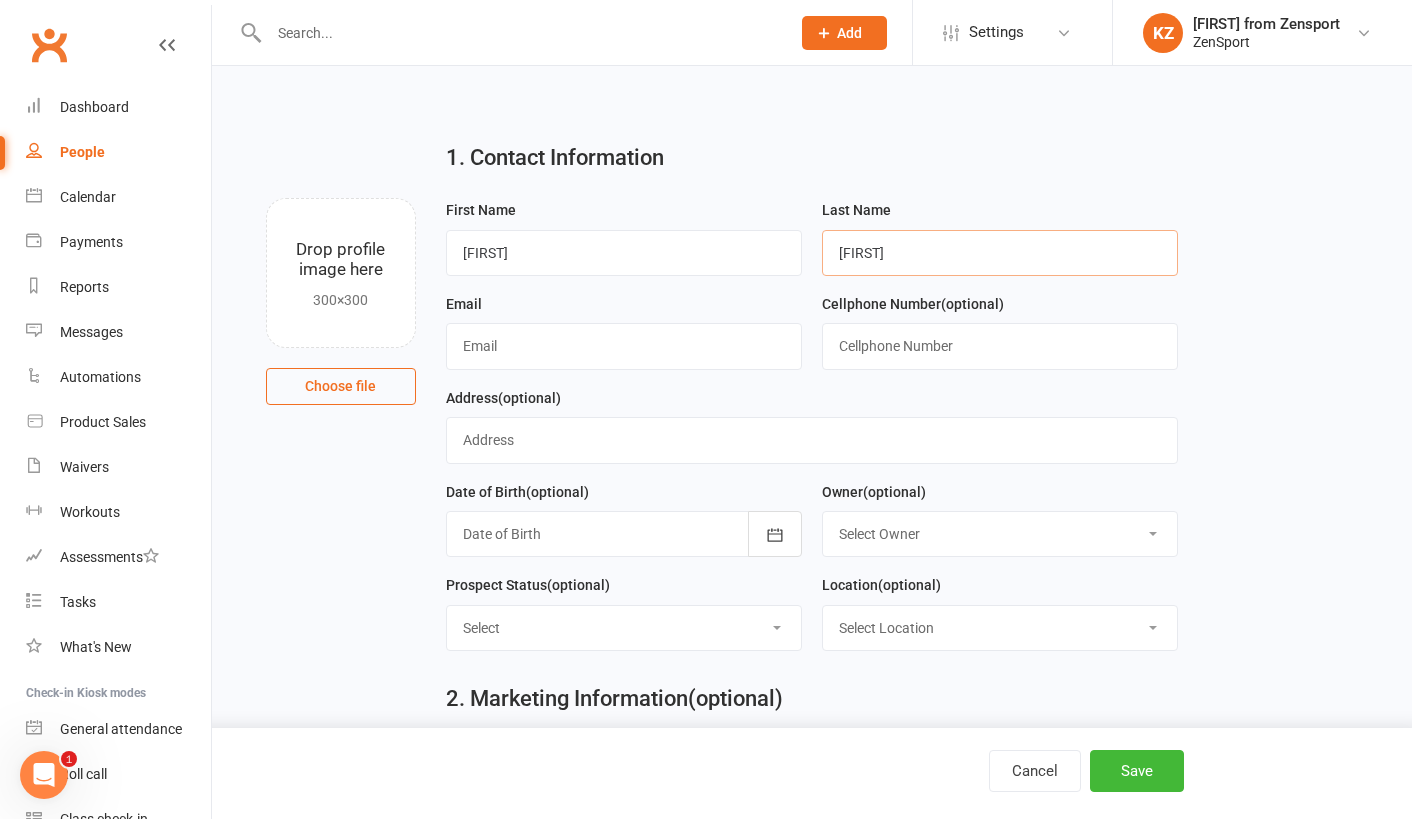 type on "[FIRST]" 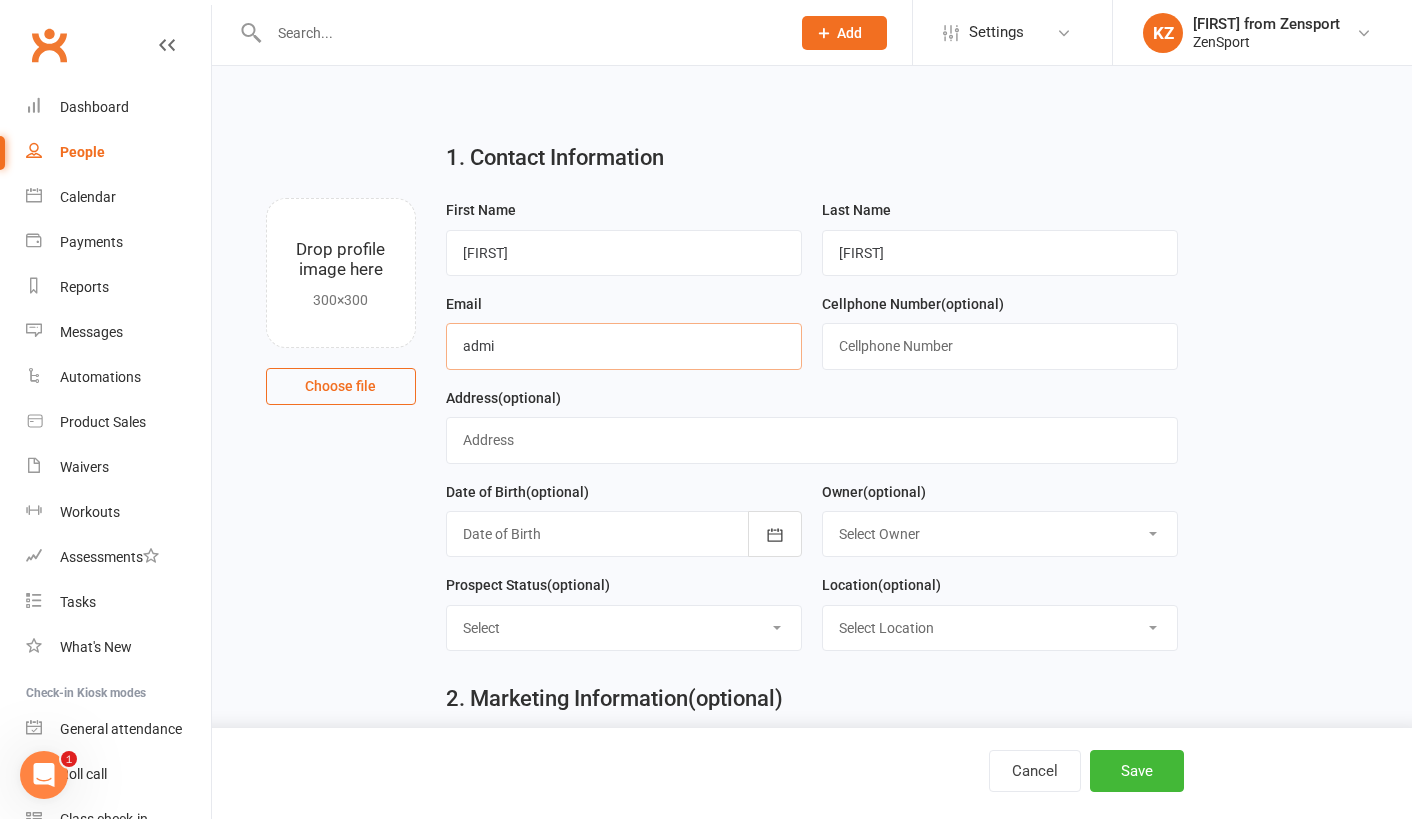 type on "admin" 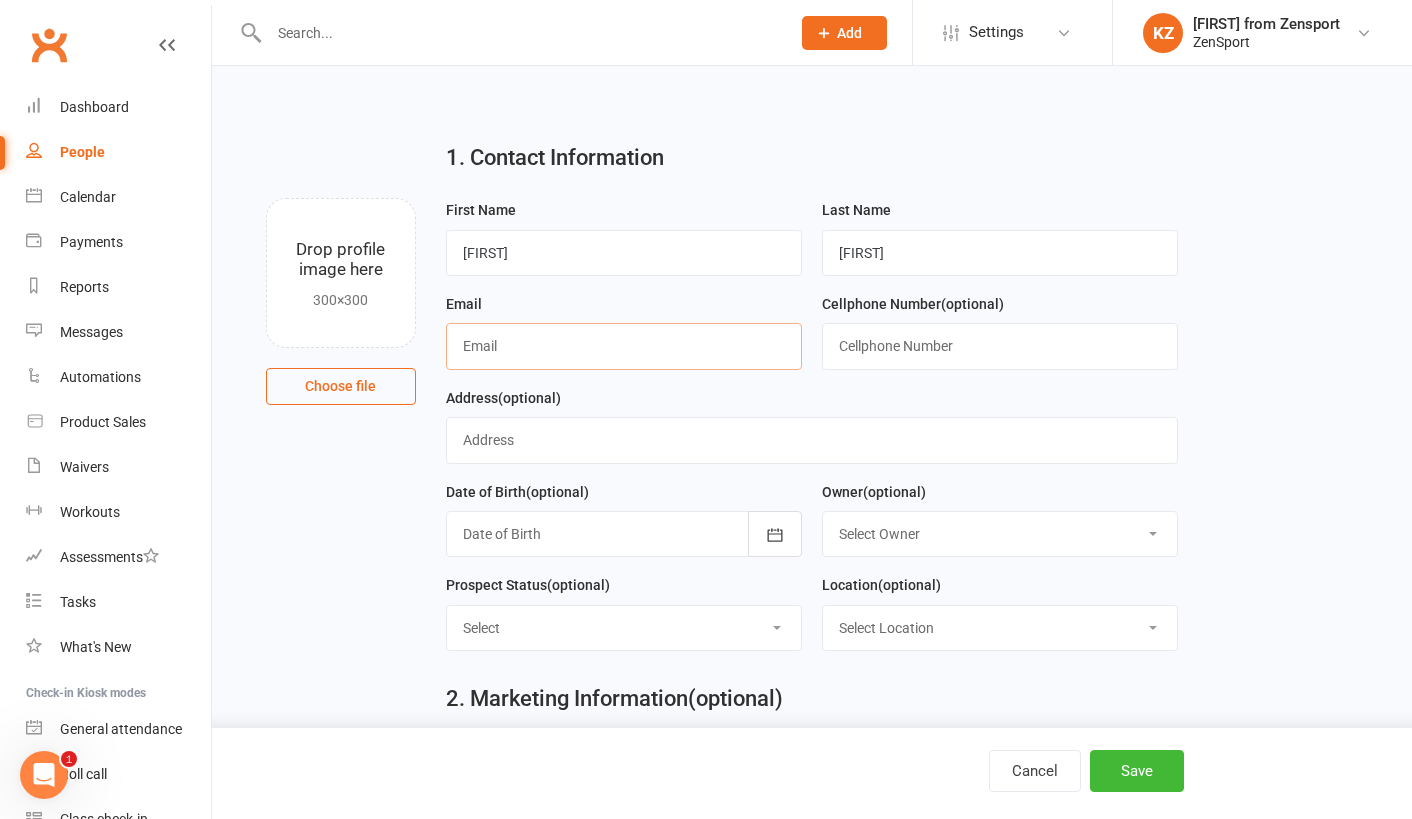 type on "[EMAIL]" 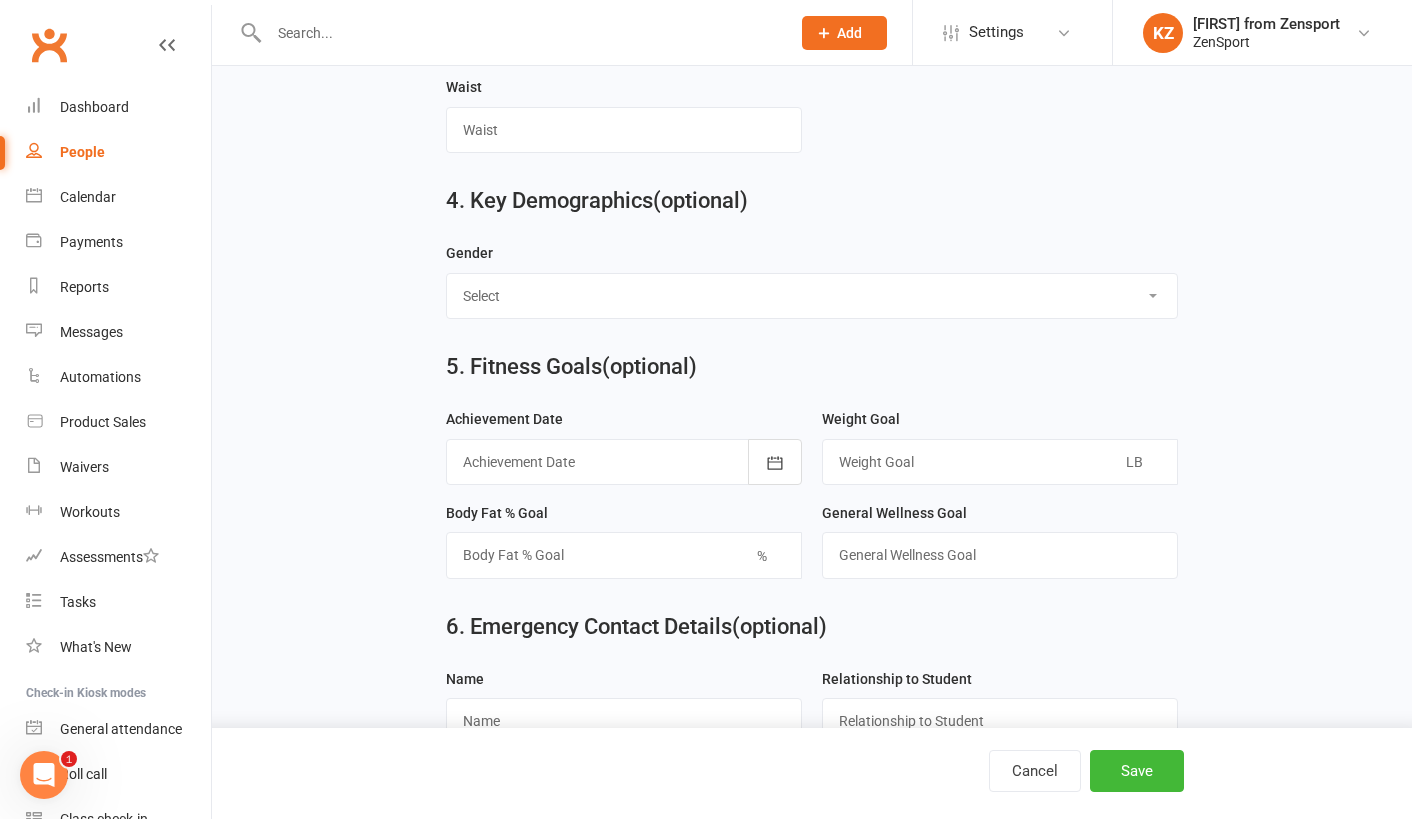 scroll, scrollTop: 1266, scrollLeft: 0, axis: vertical 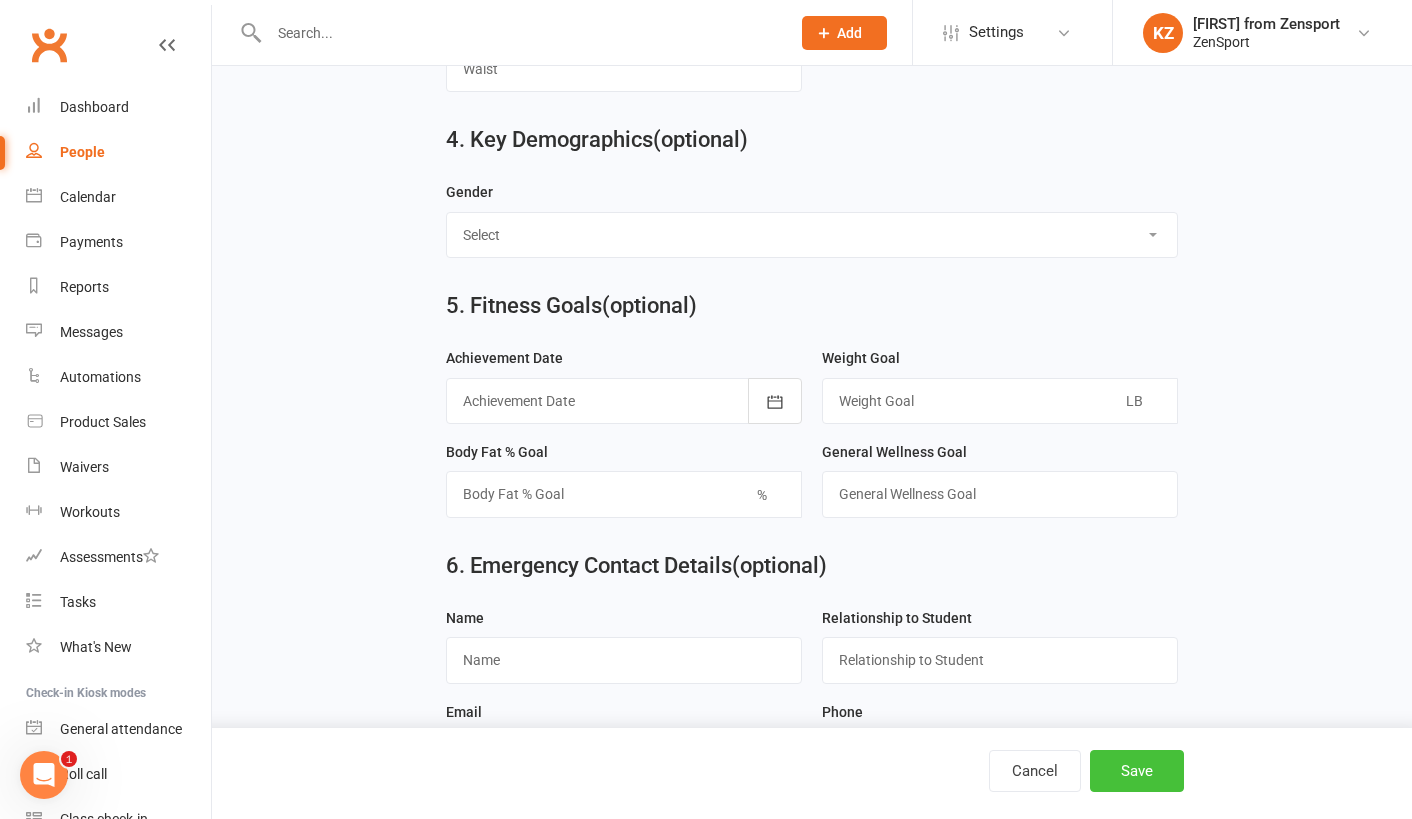 type on "[PHONE]" 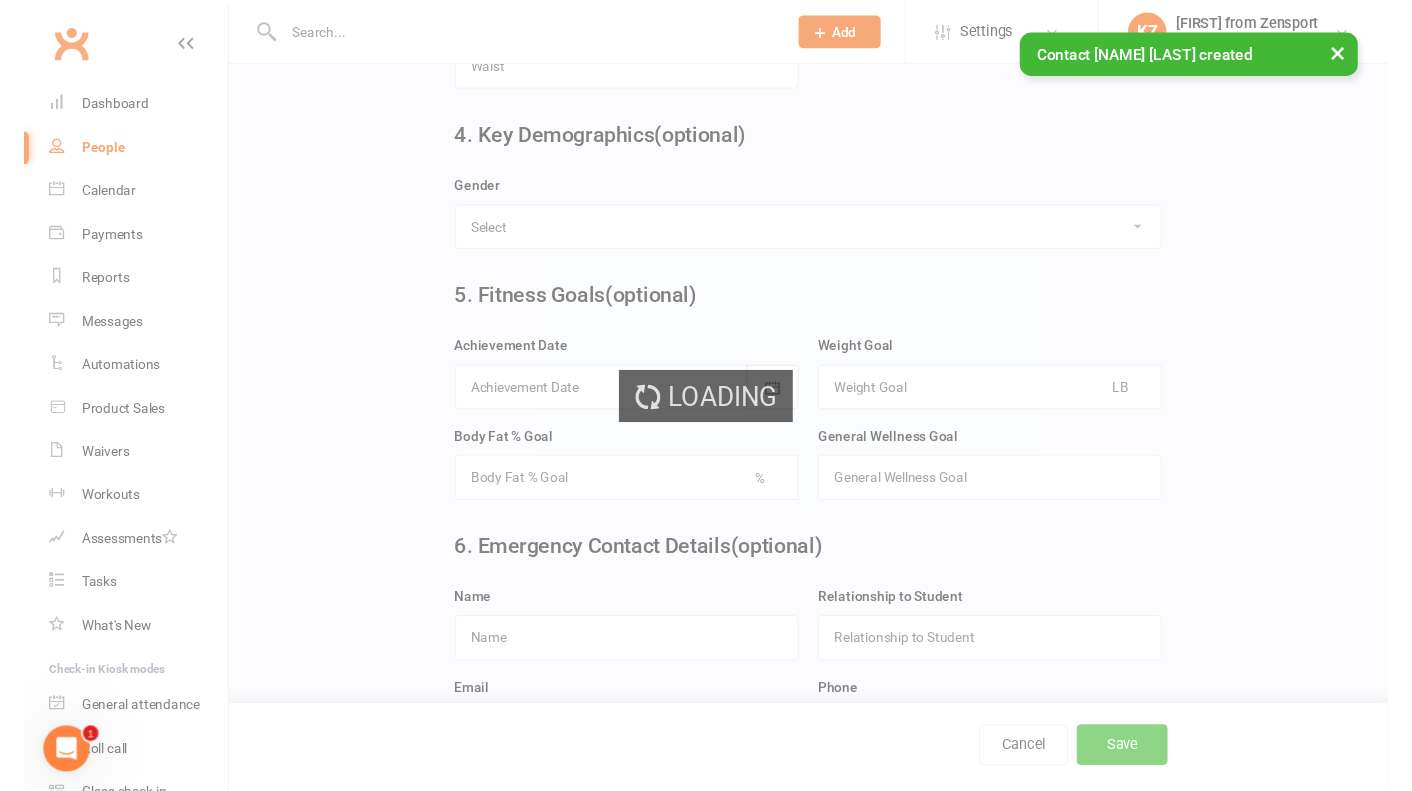 scroll, scrollTop: 0, scrollLeft: 0, axis: both 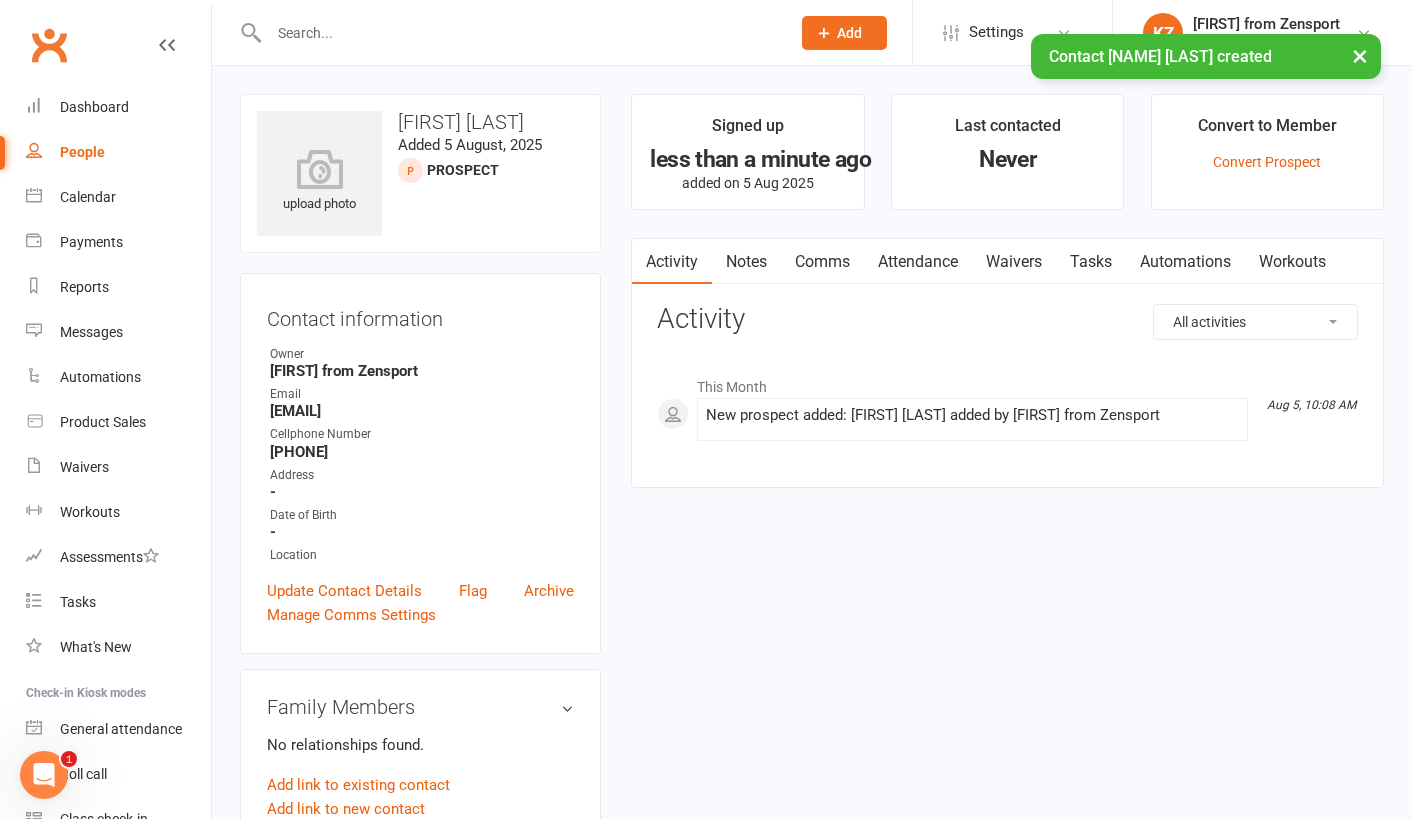 click on "Comms" at bounding box center [822, 262] 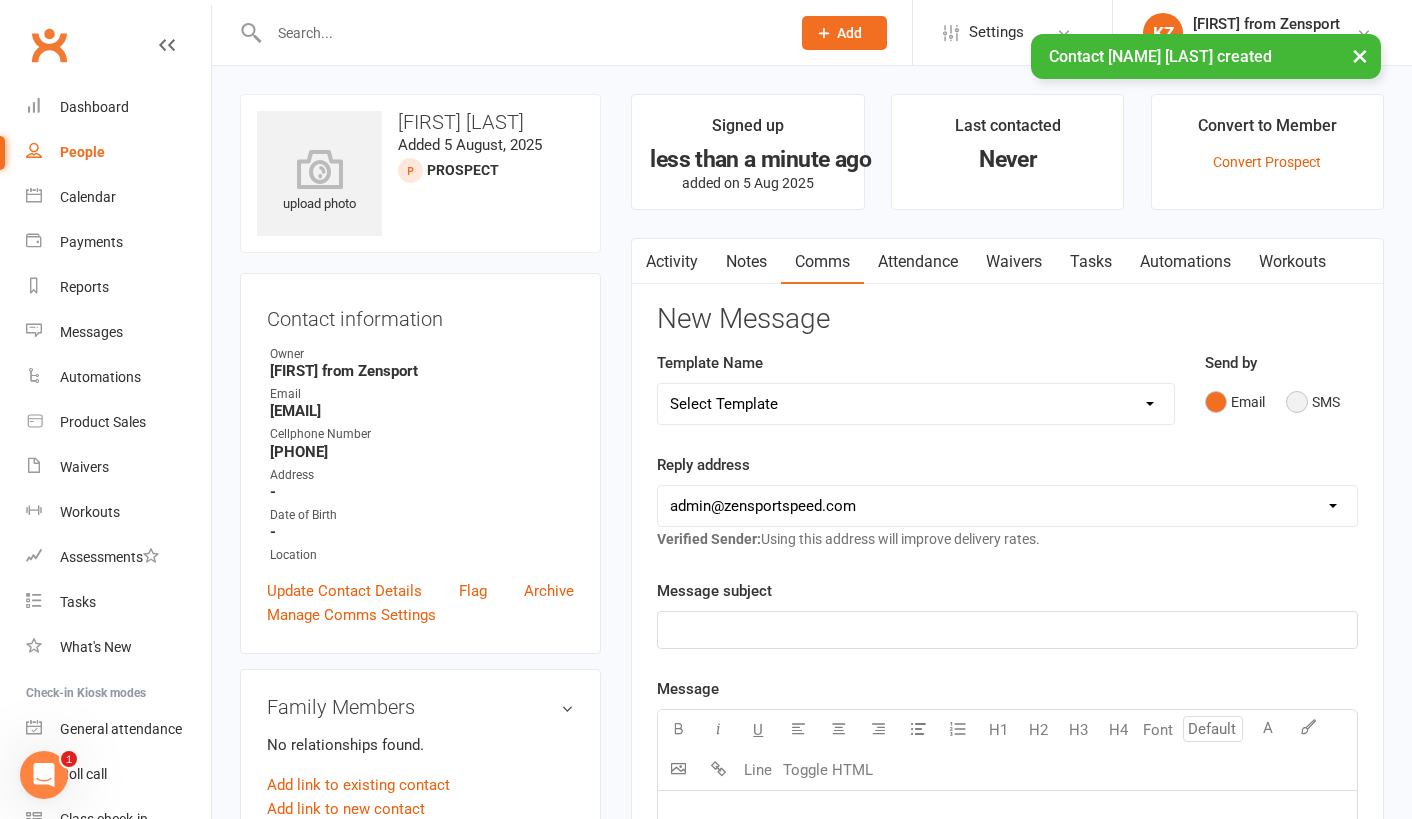 click on "SMS" at bounding box center [1313, 402] 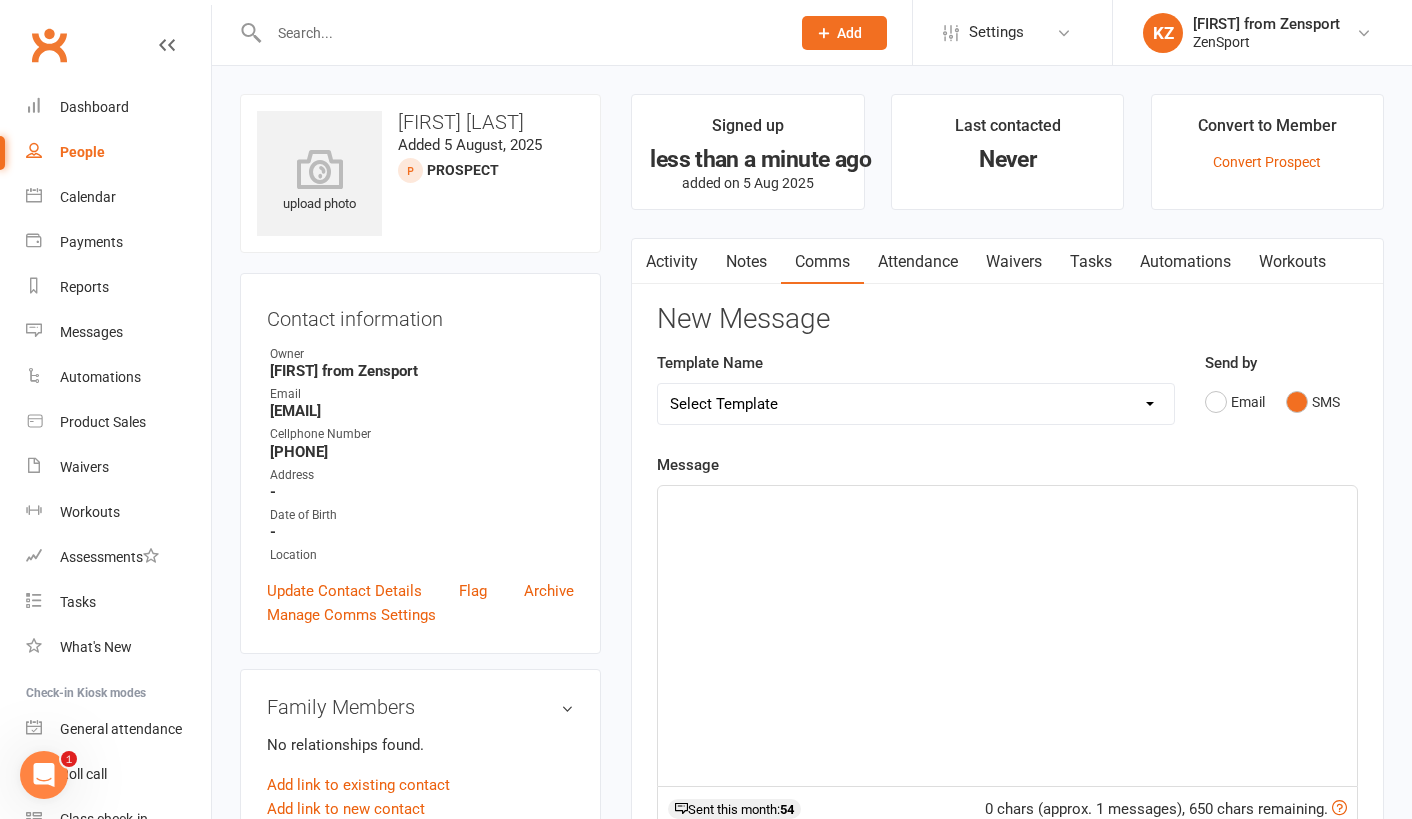 click on "﻿" 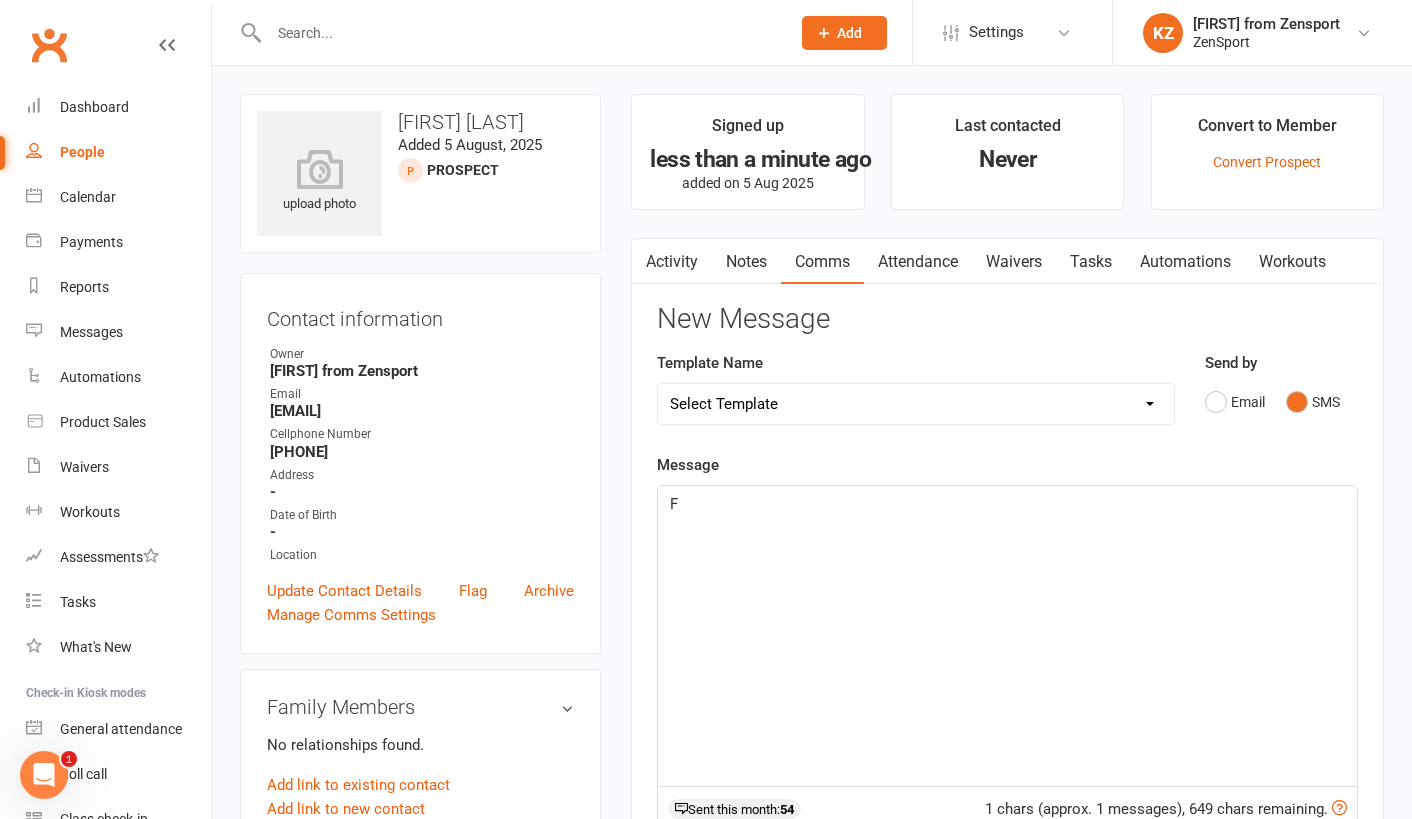 type 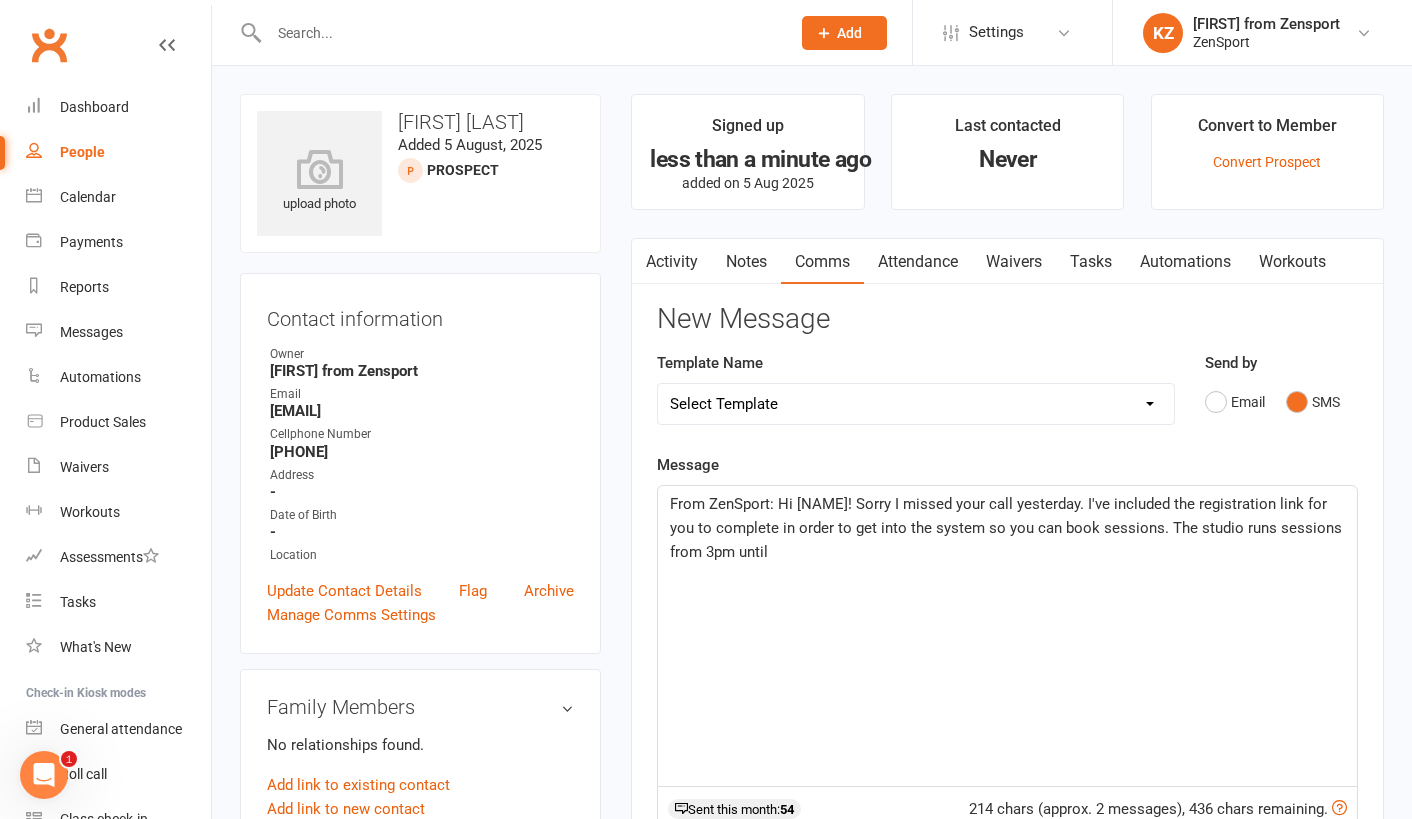 click on "From ZenSport: Hi [NAME]! Sorry I missed your call yesterday. I've included the registration link for you to complete in order to get into the system so you can book sessions. The studio runs sessions from 3pm until" 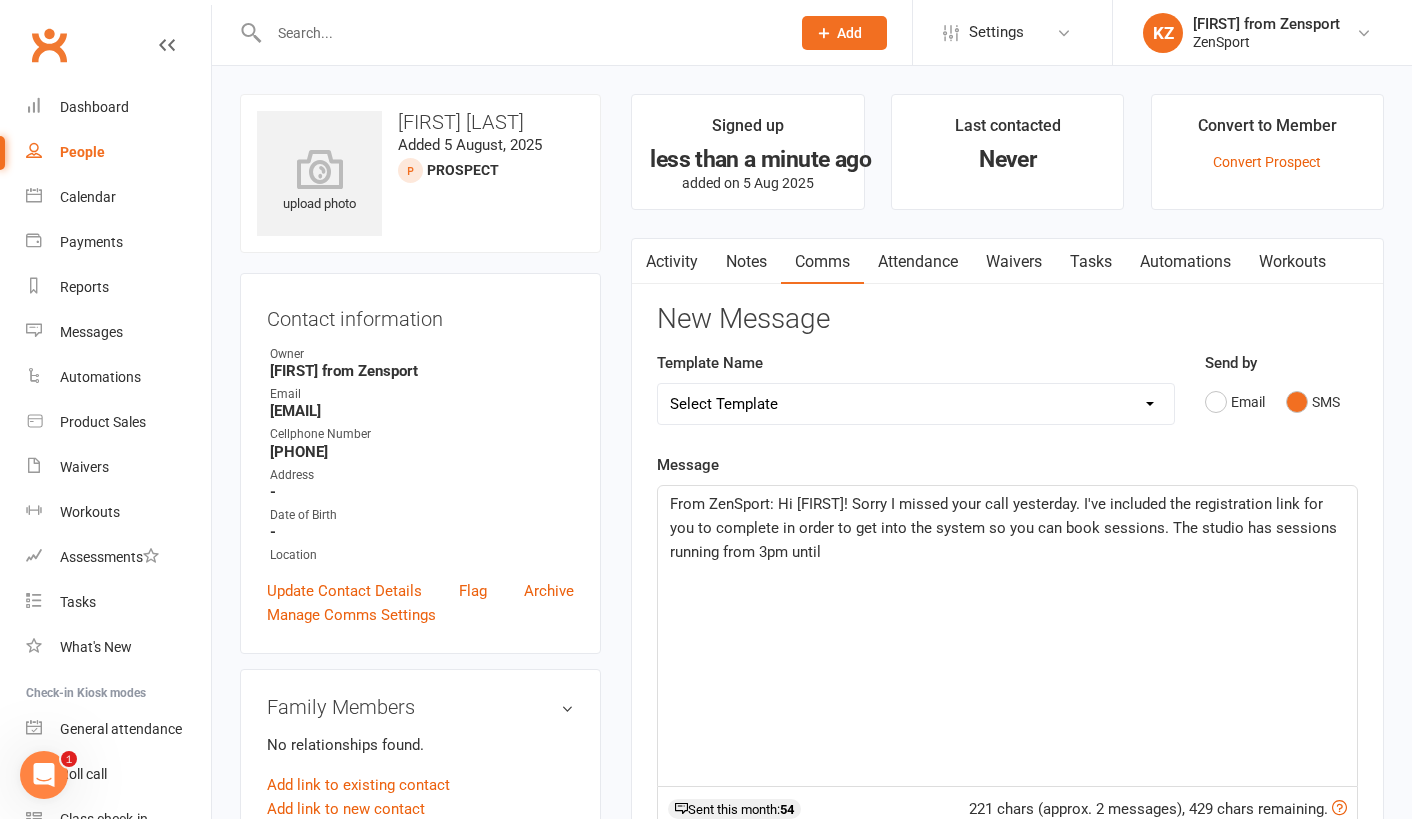 click on "From ZenSport: Hi [FIRST]! Sorry I missed your call yesterday. I've included the registration link for you to complete in order to get into the system so you can book sessions. The studio has sessions running from 3pm until" 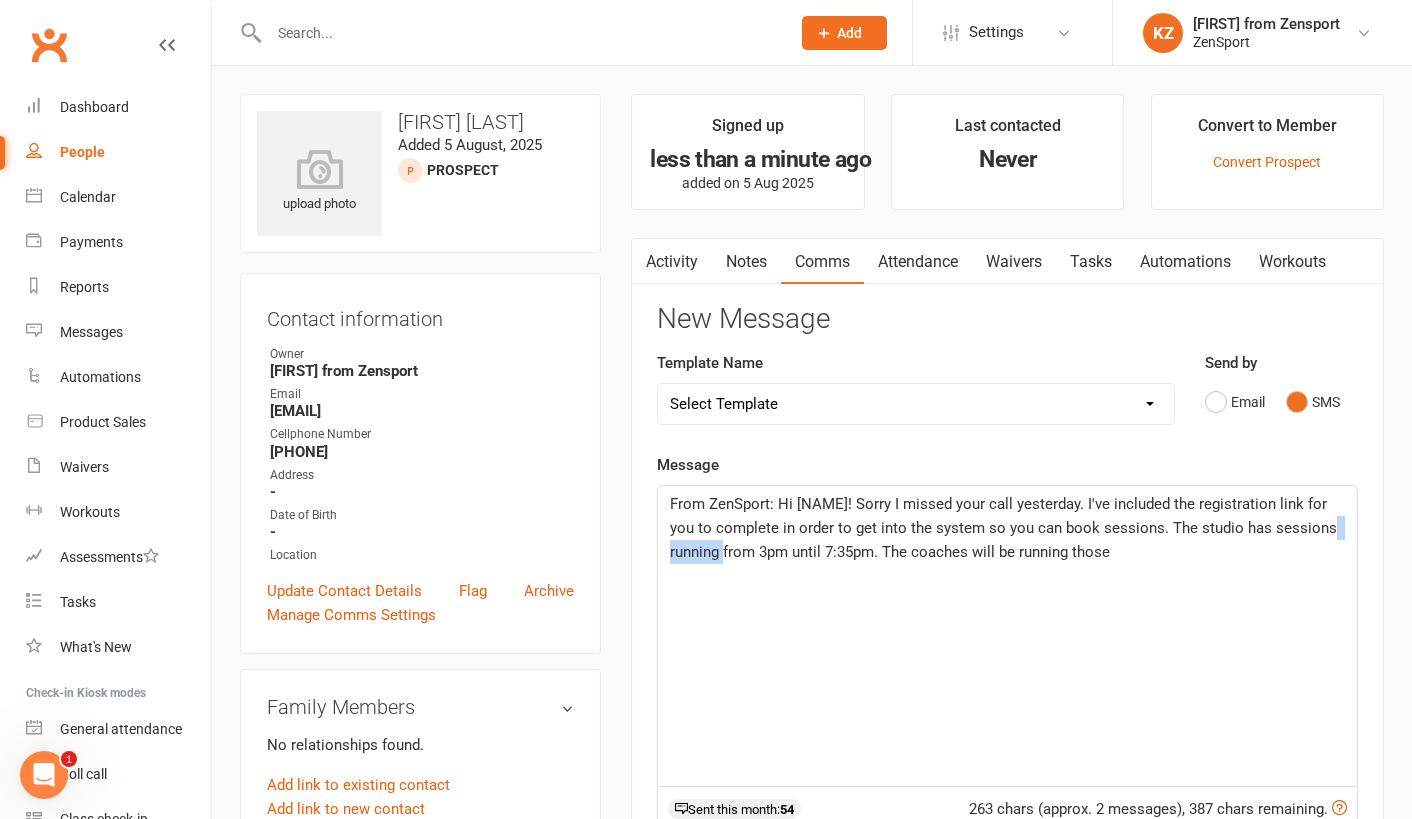 drag, startPoint x: 727, startPoint y: 544, endPoint x: 620, endPoint y: 544, distance: 107 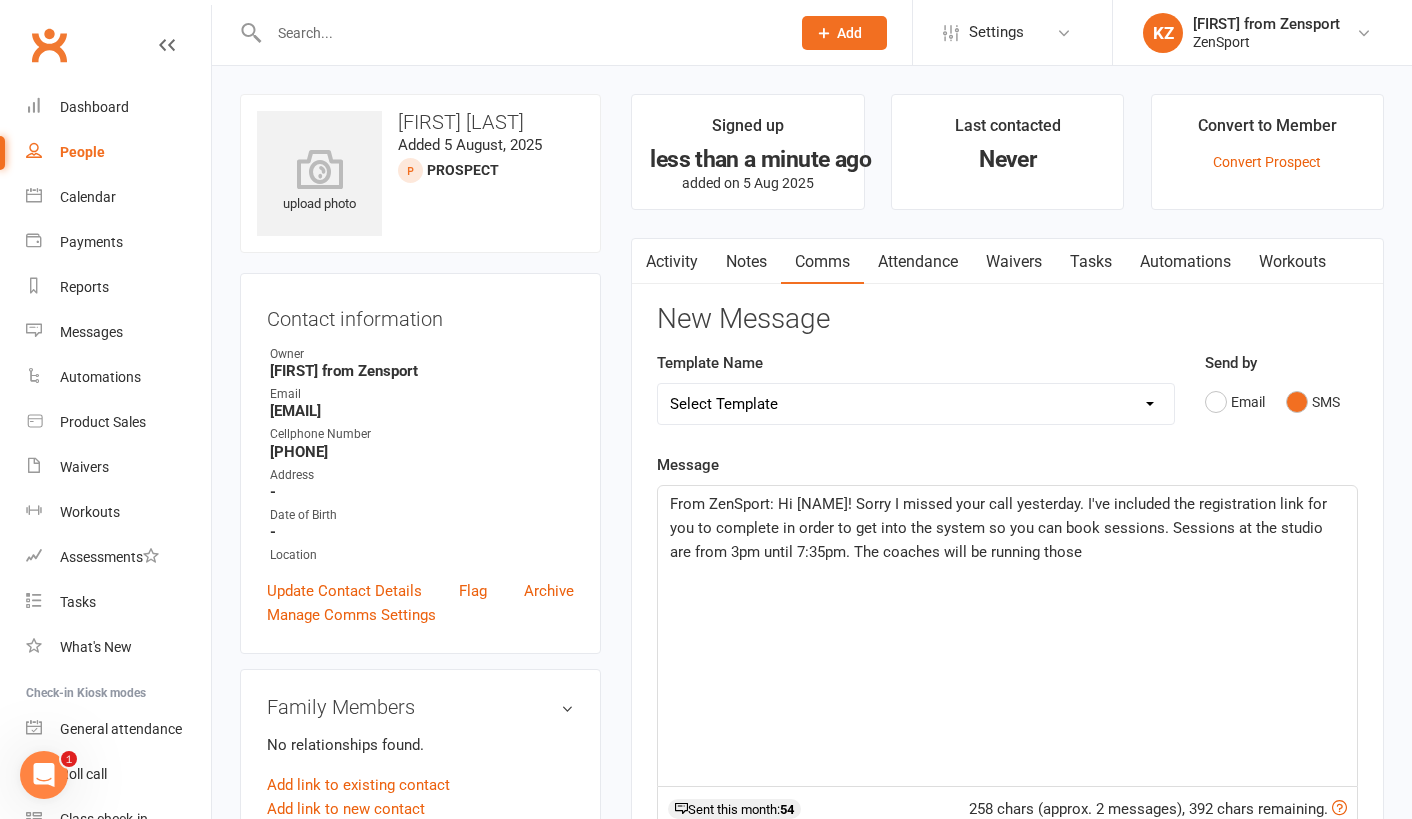 click on "From ZenSport: Hi [NAME]! Sorry I missed your call yesterday. I've included the registration link for you to complete in order to get into the system so you can book sessions. Sessions at the studio are from 3pm until 7:35pm. The coaches will be running those" 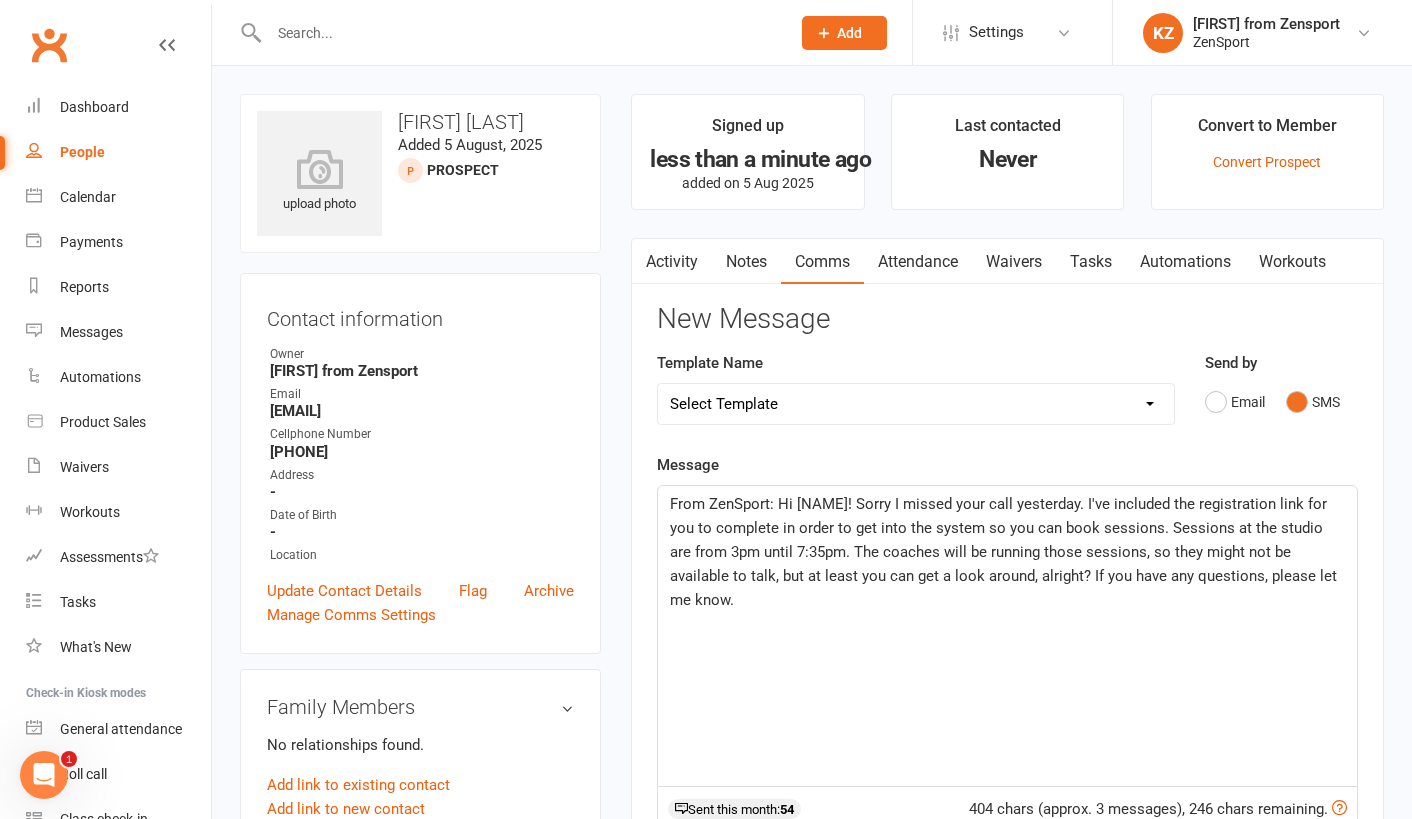 click on "From ZenSport: Hi [NAME]! Sorry I missed your call yesterday. I've included the registration link for you to complete in order to get into the system so you can book sessions. Sessions at the studio are from 3pm until 7:35pm. The coaches will be running those sessions, so they might not be available to talk, but at least you can get a look around, alright? If you have any questions, please let me know." 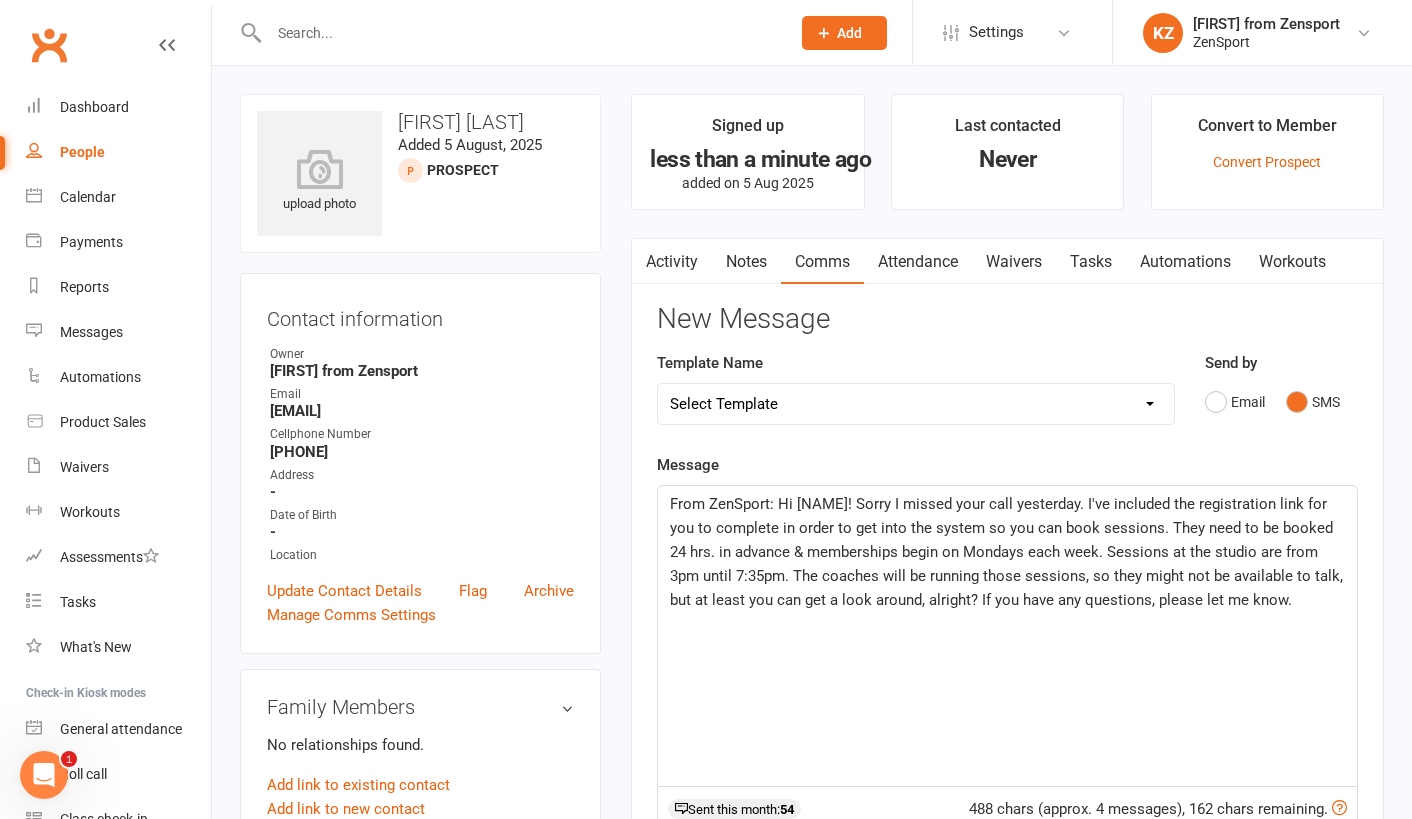 click on "From ZenSport: Hi [NAME]! Sorry I missed your call yesterday. I've included the registration link for you to complete in order to get into the system so you can book sessions. They need to be booked 24 hrs. in advance & memberships begin on Mondays each week. Sessions at the studio are from 3pm until 7:35pm. The coaches will be running those sessions, so they might not be available to talk, but at least you can get a look around, alright? If you have any questions, please let me know." 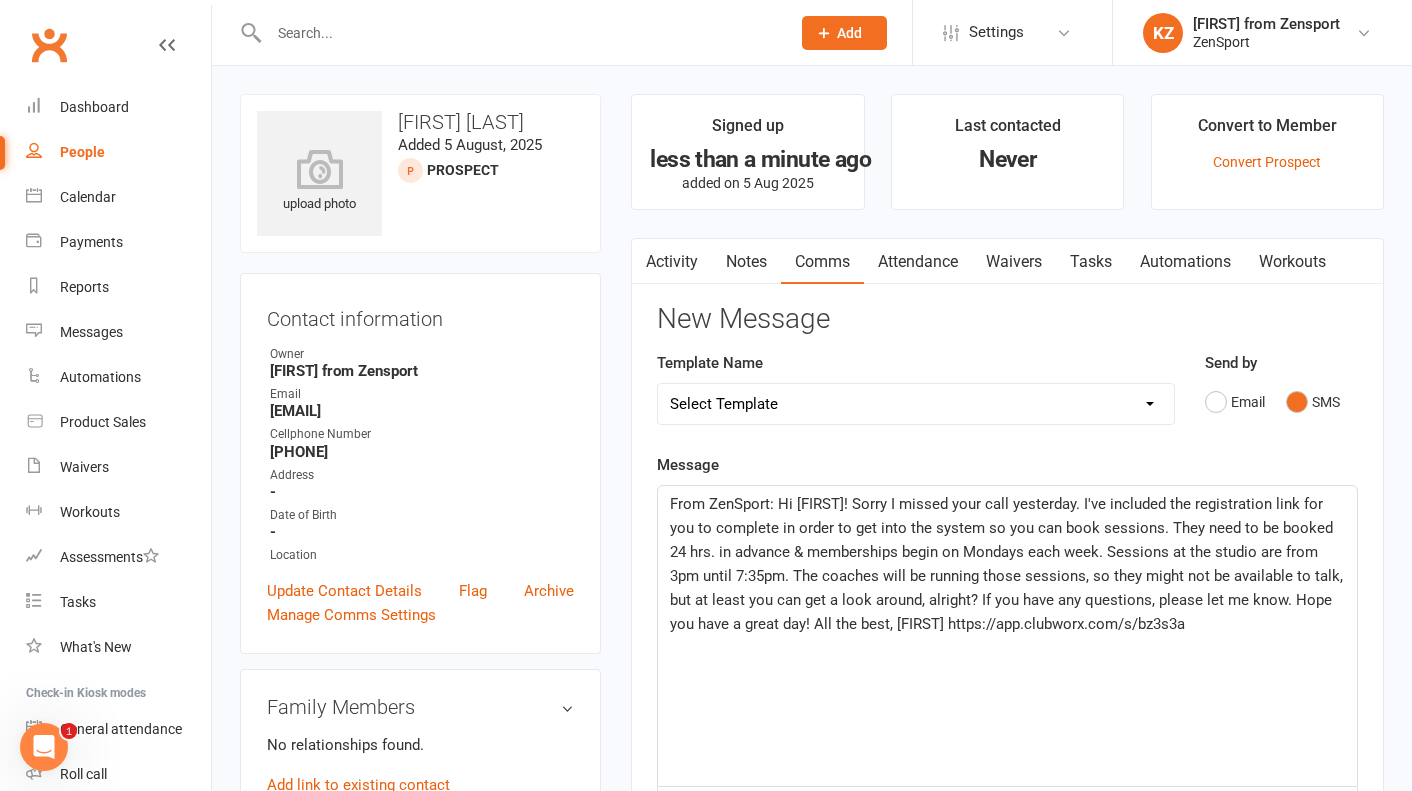 click on "From ZenSport: Hi [FIRST]! Sorry I missed your call yesterday. I've included the registration link for you to complete in order to get into the system so you can book sessions. They need to be booked 24 hrs. in advance & memberships begin on Mondays each week. Sessions at the studio are from 3pm until 7:35pm. The coaches will be running those sessions, so they might not be available to talk, but at least you can get a look around, alright? If you have any questions, please let me know. Hope you have a great day! All the best, [FIRST] https://app.clubworx.com/s/bz3s3a" 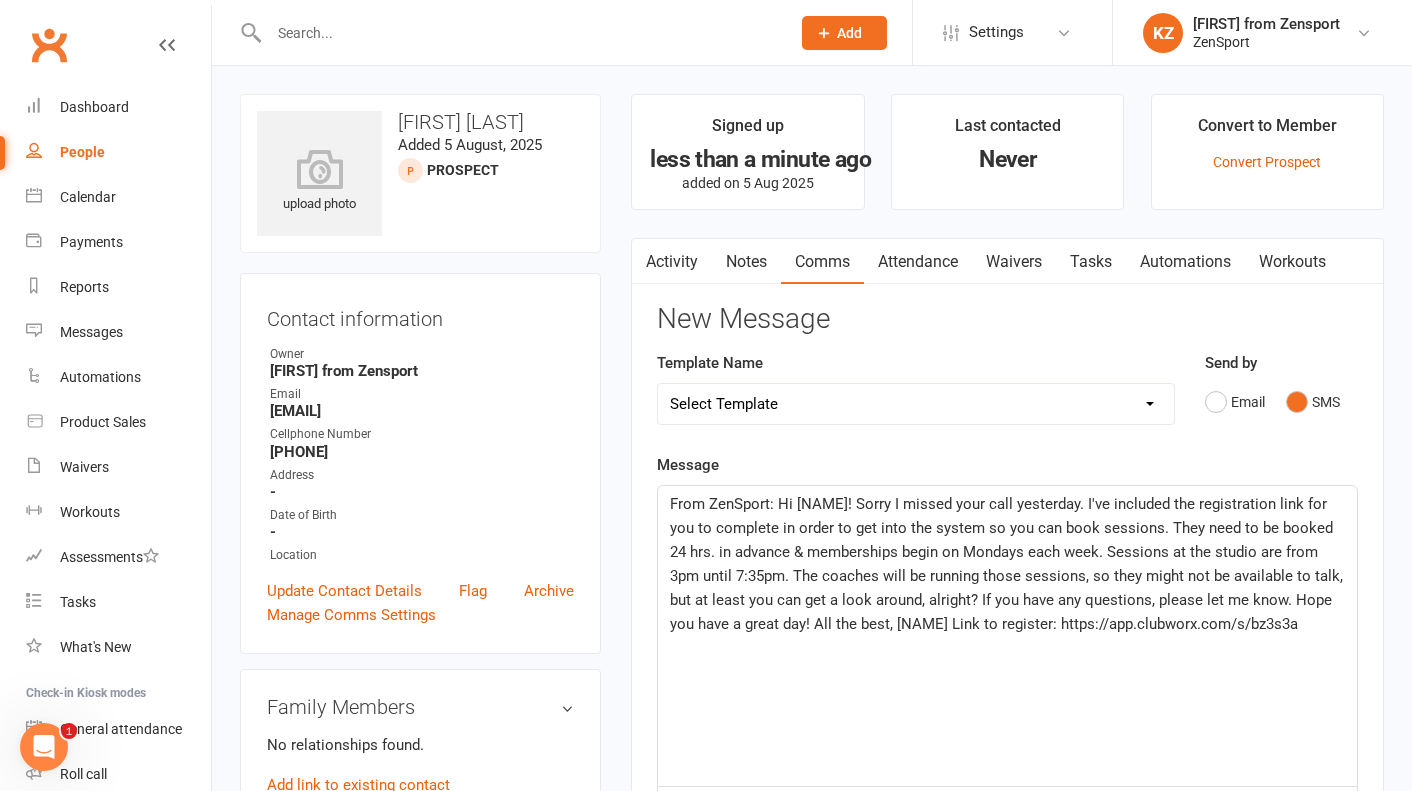 click on "From ZenSport: Hi [NAME]! Sorry I missed your call yesterday. I've included the registration link for you to complete in order to get into the system so you can book sessions. They need to be booked 24 hrs. in advance & memberships begin on Mondays each week. Sessions at the studio are from 3pm until 7:35pm. The coaches will be running those sessions, so they might not be available to talk, but at least you can get a look around, alright? If you have any questions, please let me know. Hope you have a great day! All the best, [NAME] Link to register: https://app.clubworx.com/s/bz3s3a" 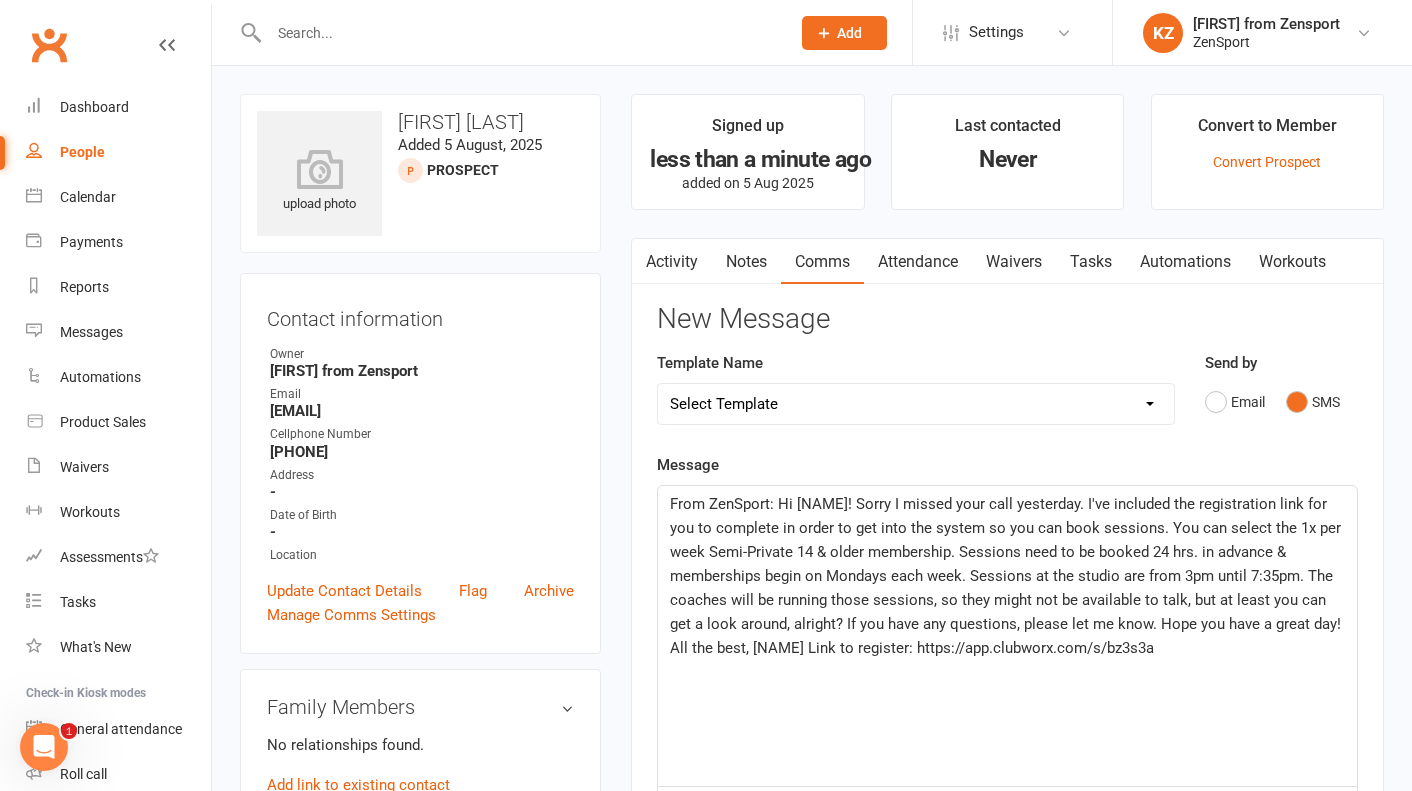 click on "From ZenSport: Hi [NAME]! Sorry I missed your call yesterday. I've included the registration link for you to complete in order to get into the system so you can book sessions. You can select the 1x per week Semi-Private 14 & older membership. Sessions need to be booked 24 hrs. in advance & memberships begin on Mondays each week. Sessions at the studio are from 3pm until 7:35pm. The coaches will be running those sessions, so they might not be available to talk, but at least you can get a look around, alright? If you have any questions, please let me know. Hope you have a great day! All the best, [NAME] Link to register: https://app.clubworx.com/s/bz3s3a" 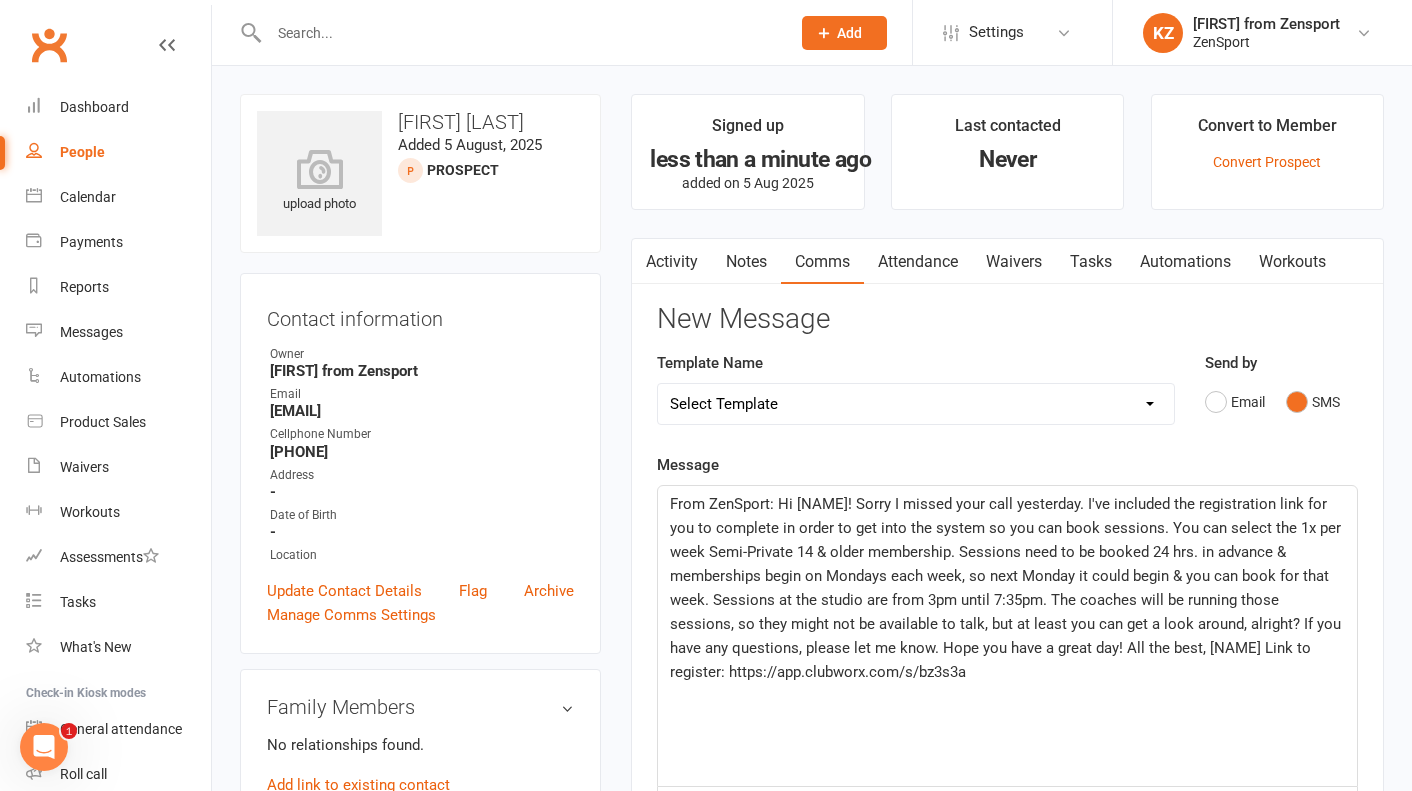 click on "From ZenSport: Hi [NAME]! Sorry I missed your call yesterday. I've included the registration link for you to complete in order to get into the system so you can book sessions. You can select the 1x per week Semi-Private 14 & older membership. Sessions need to be booked 24 hrs. in advance & memberships begin on Mondays each week, so next Monday it could begin & you can book for that week. Sessions at the studio are from 3pm until 7:35pm. The coaches will be running those sessions, so they might not be available to talk, but at least you can get a look around, alright? If you have any questions, please let me know. Hope you have a great day! All the best, [NAME] Link to register: https://app.clubworx.com/s/bz3s3a" 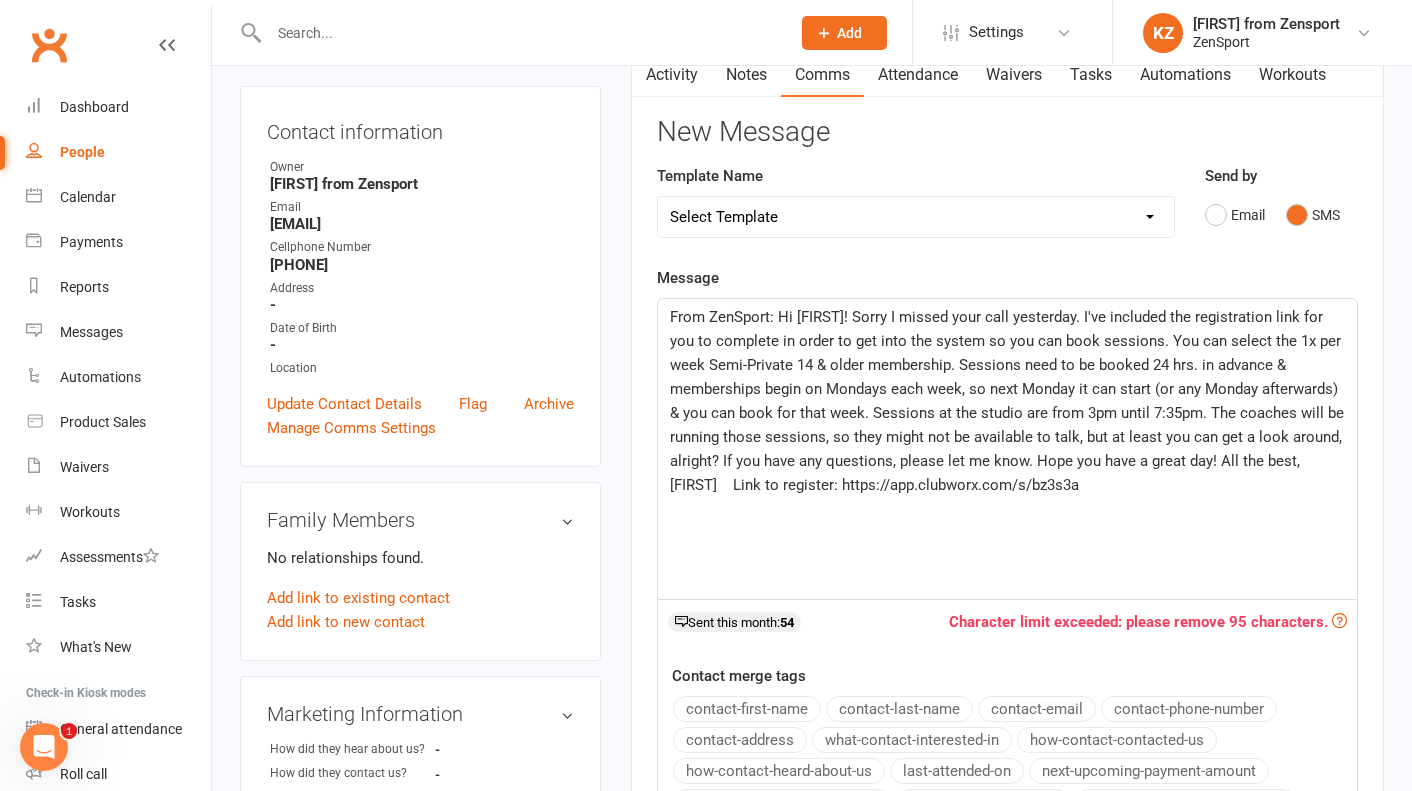 scroll, scrollTop: 57, scrollLeft: 0, axis: vertical 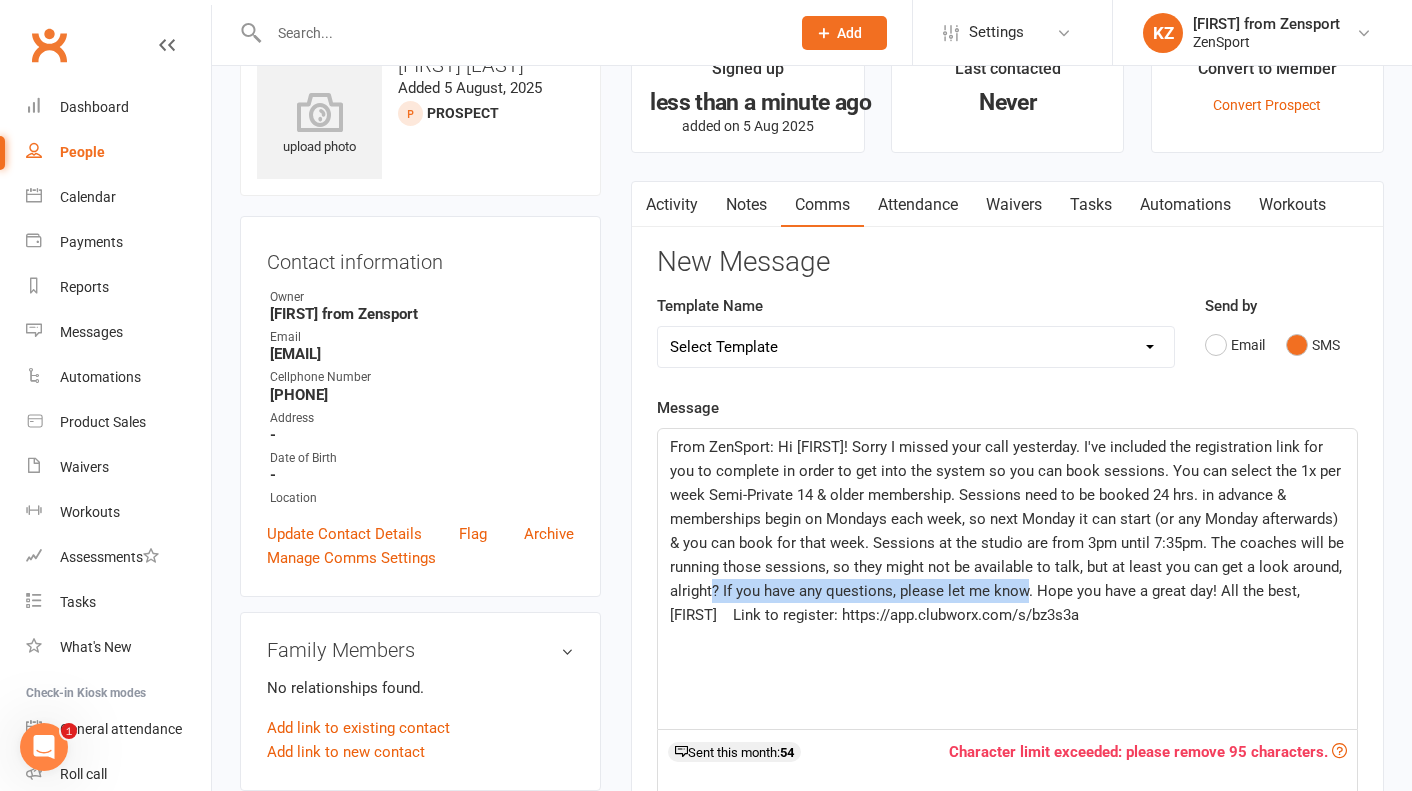 drag, startPoint x: 980, startPoint y: 588, endPoint x: 660, endPoint y: 584, distance: 320.025 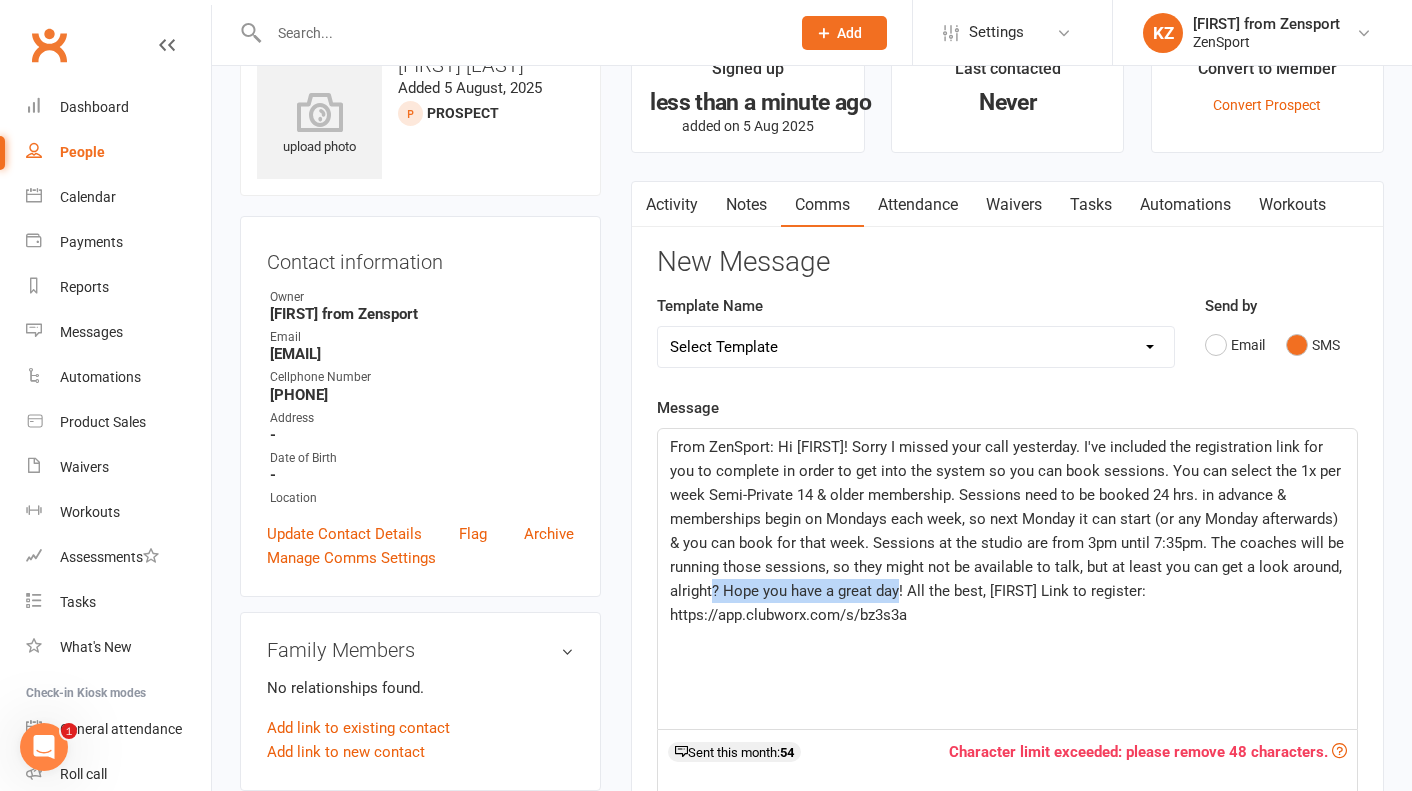 drag, startPoint x: 853, startPoint y: 589, endPoint x: 532, endPoint y: 589, distance: 321 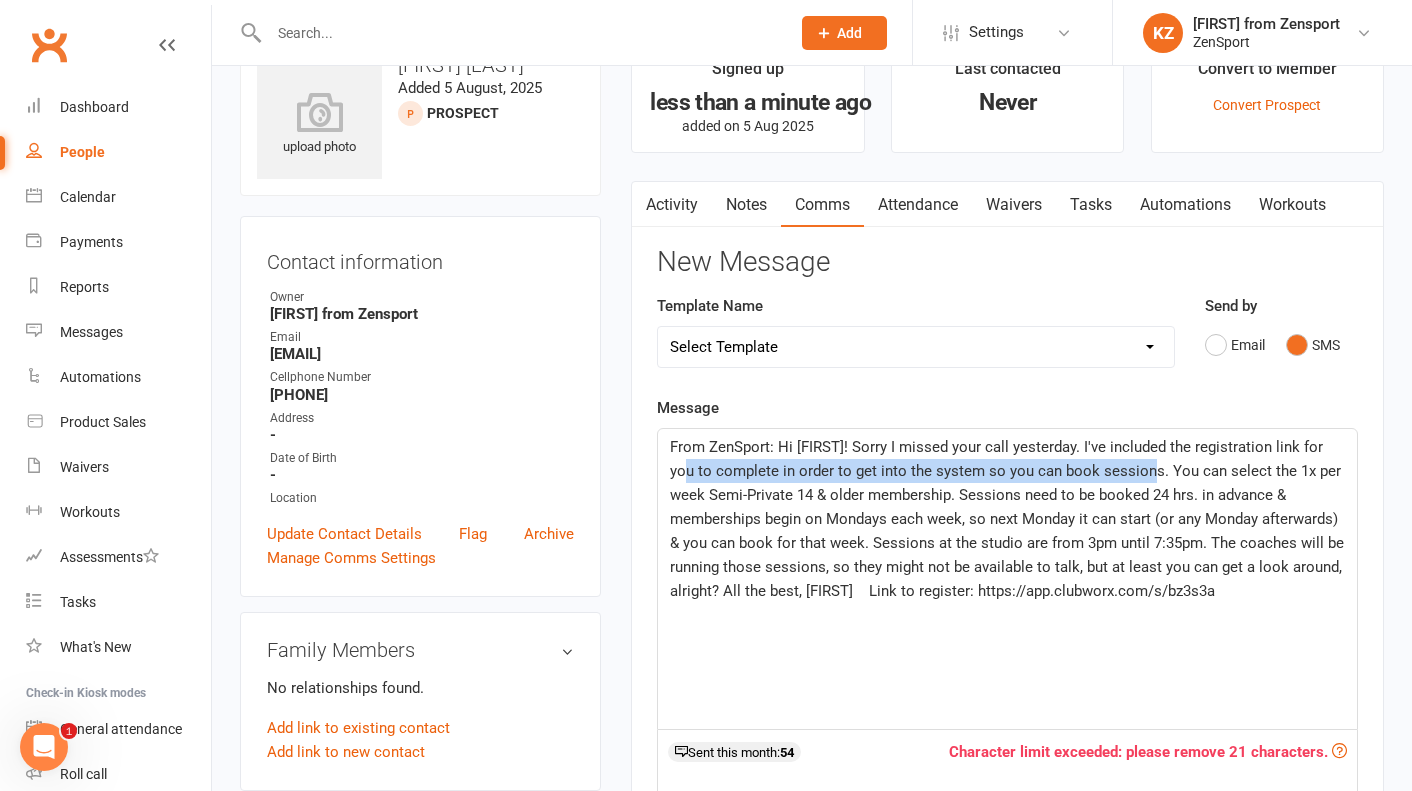 drag, startPoint x: 1131, startPoint y: 470, endPoint x: 661, endPoint y: 464, distance: 470.0383 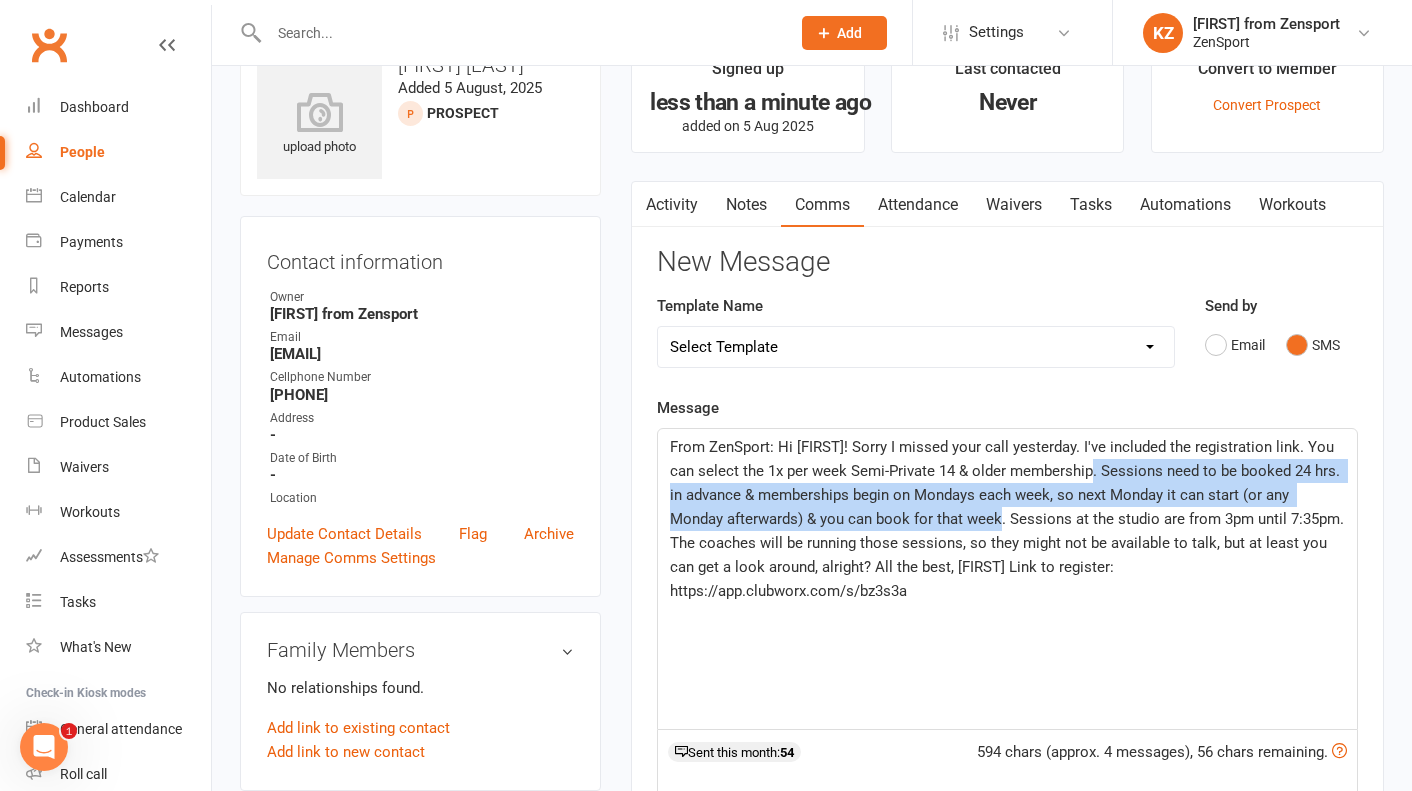drag, startPoint x: 951, startPoint y: 516, endPoint x: 1074, endPoint y: 472, distance: 130.63307 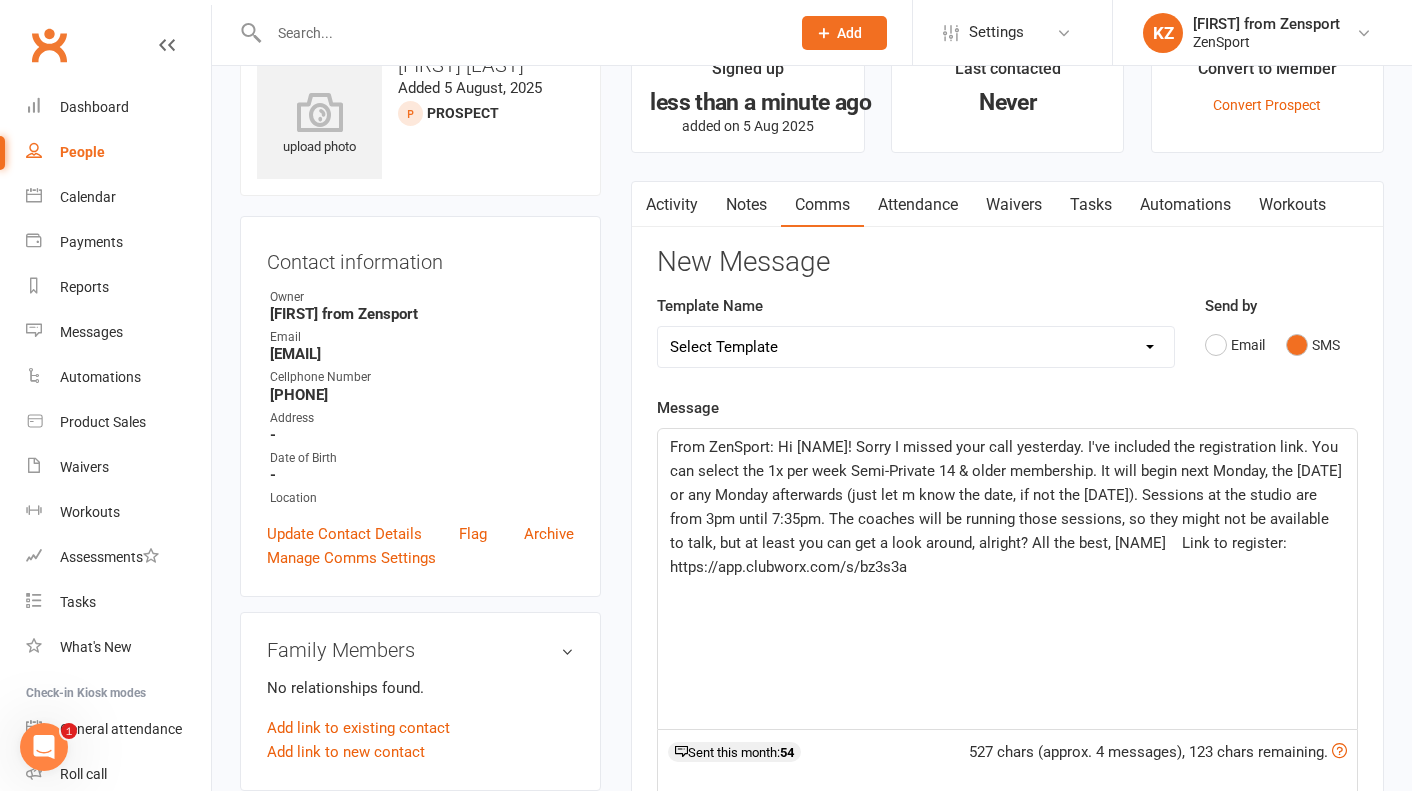 click on "From ZenSport: Hi [NAME]! Sorry I missed your call yesterday. I've included the registration link. You can select the 1x per week Semi-Private 14 & older membership. It will begin next Monday, the [DATE] or any Monday afterwards (just let m know the date, if not the [DATE]). Sessions at the studio are from 3pm until 7:35pm. The coaches will be running those sessions, so they might not be available to talk, but at least you can get a look around, alright? All the best, [NAME]    Link to register: https://app.clubworx.com/s/bz3s3a" 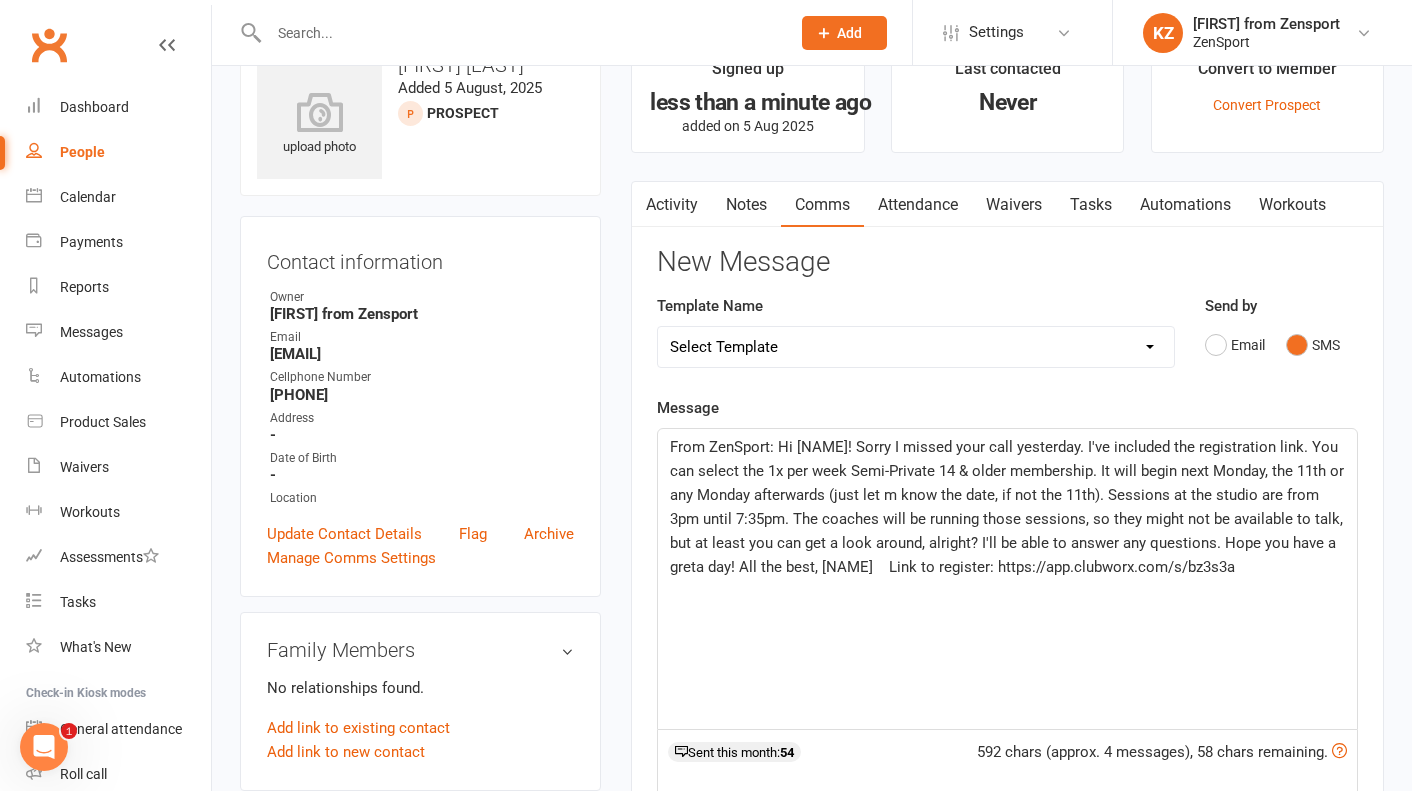 click on "From ZenSport: Hi [NAME]! Sorry I missed your call yesterday. I've included the registration link. You can select the 1x per week Semi-Private 14 & older membership. It will begin next Monday, the 11th or any Monday afterwards (just let m know the date, if not the 11th). Sessions at the studio are from 3pm until 7:35pm. The coaches will be running those sessions, so they might not be available to talk, but at least you can get a look around, alright? I'll be able to answer any questions. Hope you have a greta day! All the best, [NAME]    Link to register: https://app.clubworx.com/s/bz3s3a" 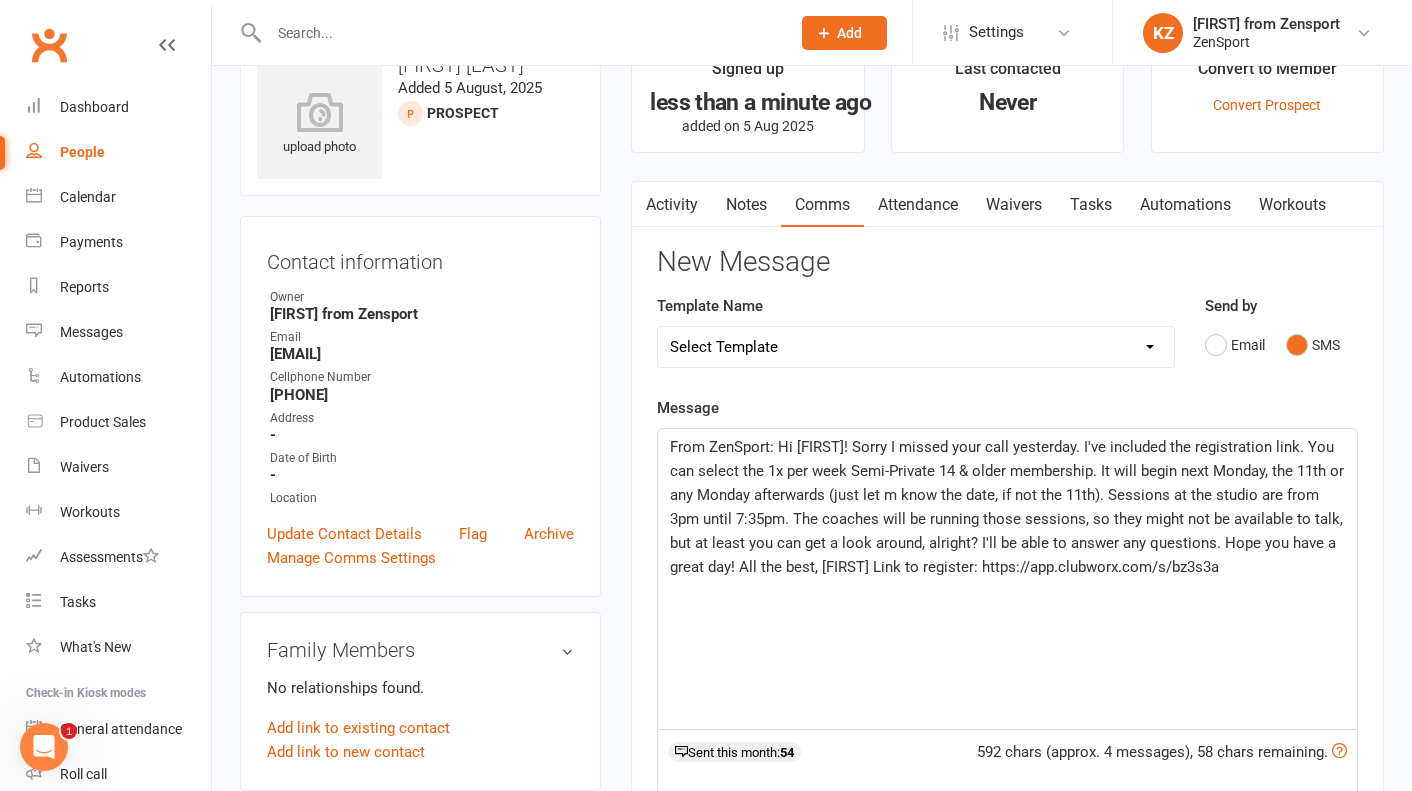 click on "From ZenSport: Hi [FIRST]! Sorry I missed your call yesterday. I've included the registration link. You can select the 1x per week Semi-Private 14 & older membership. It will begin next Monday, the 11th or any Monday afterwards (just let m know the date, if not the 11th). Sessions at the studio are from 3pm until 7:35pm. The coaches will be running those sessions, so they might not be available to talk, but at least you can get a look around, alright? I'll be able to answer any questions. Hope you have a great day! All the best, [FIRST] Link to register: https://app.clubworx.com/s/bz3s3a" 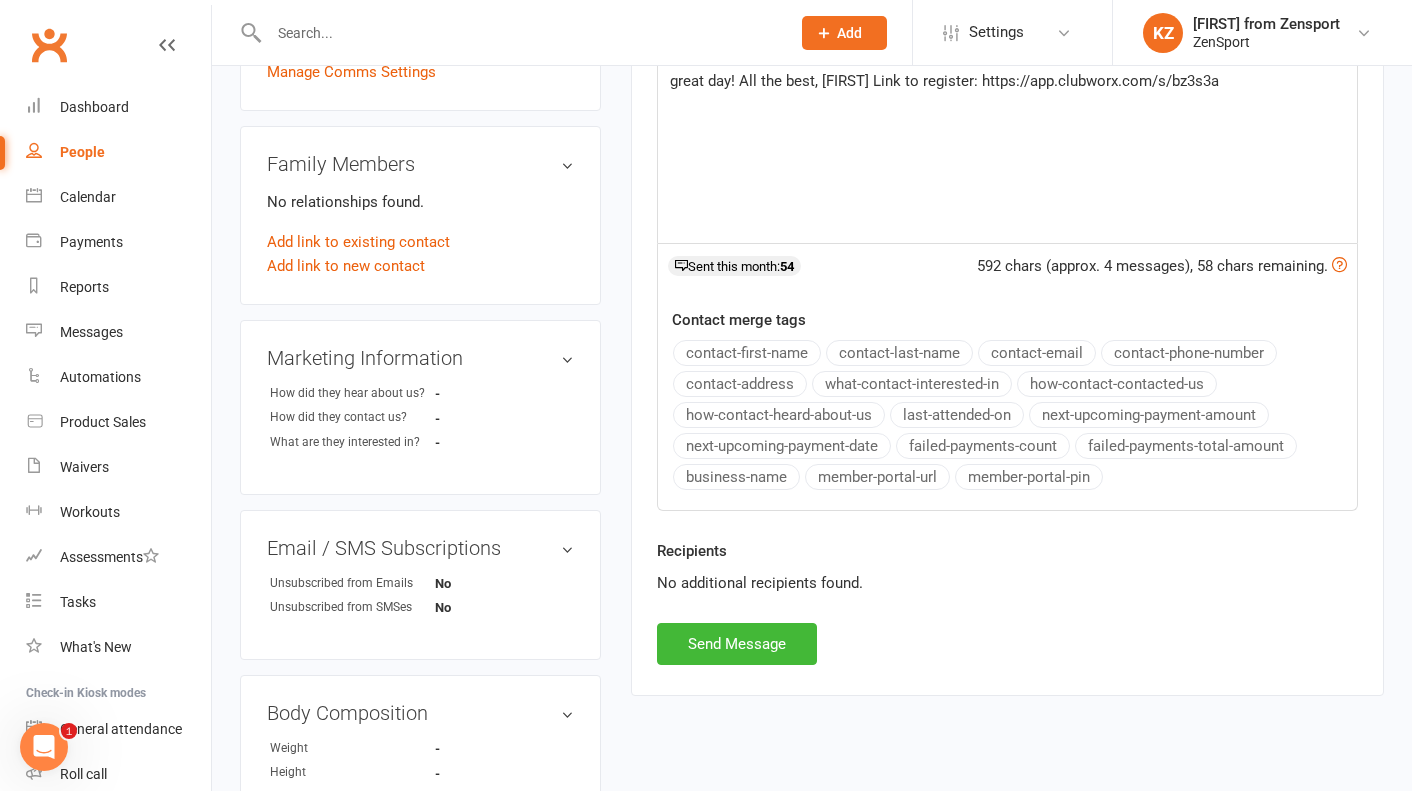scroll, scrollTop: 585, scrollLeft: 0, axis: vertical 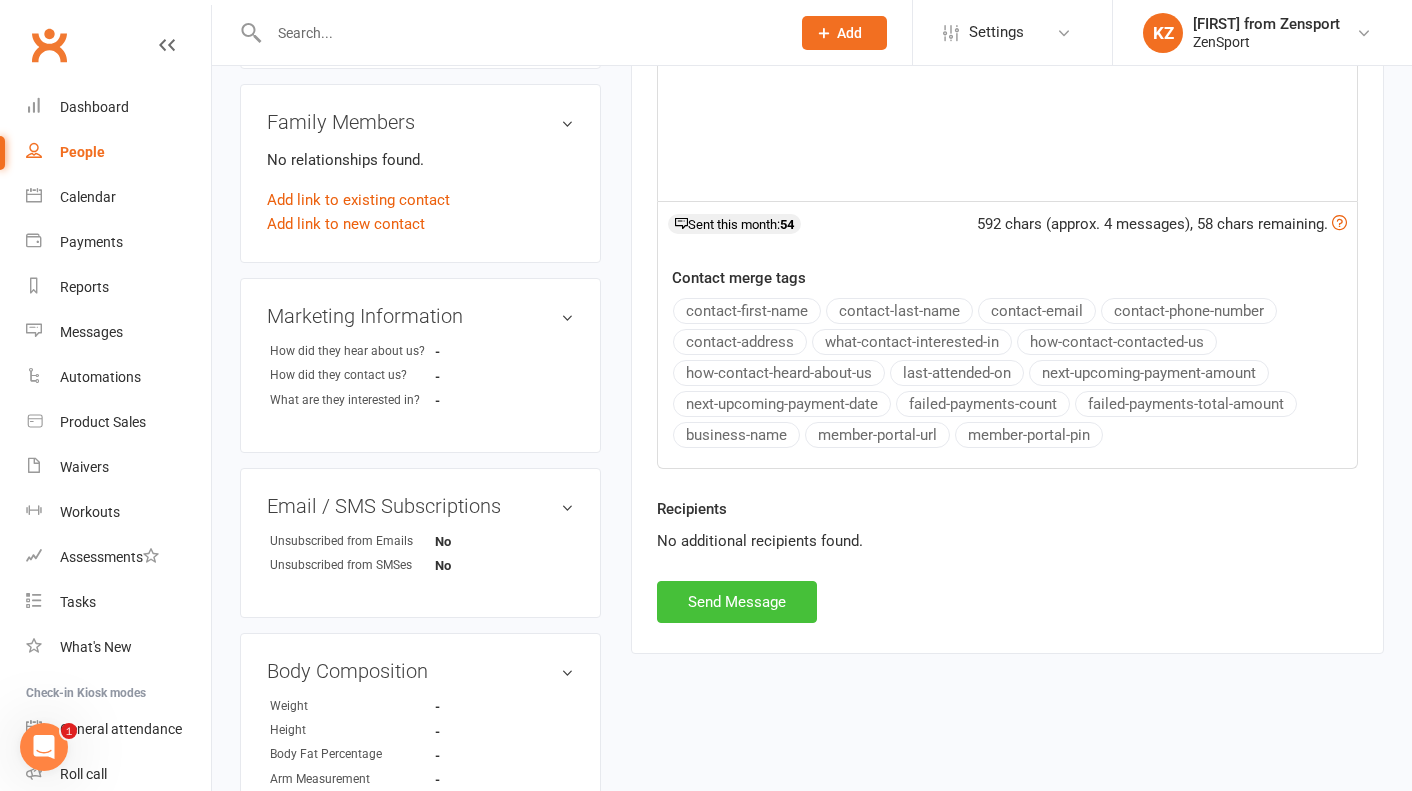 click on "Send Message" at bounding box center [737, 602] 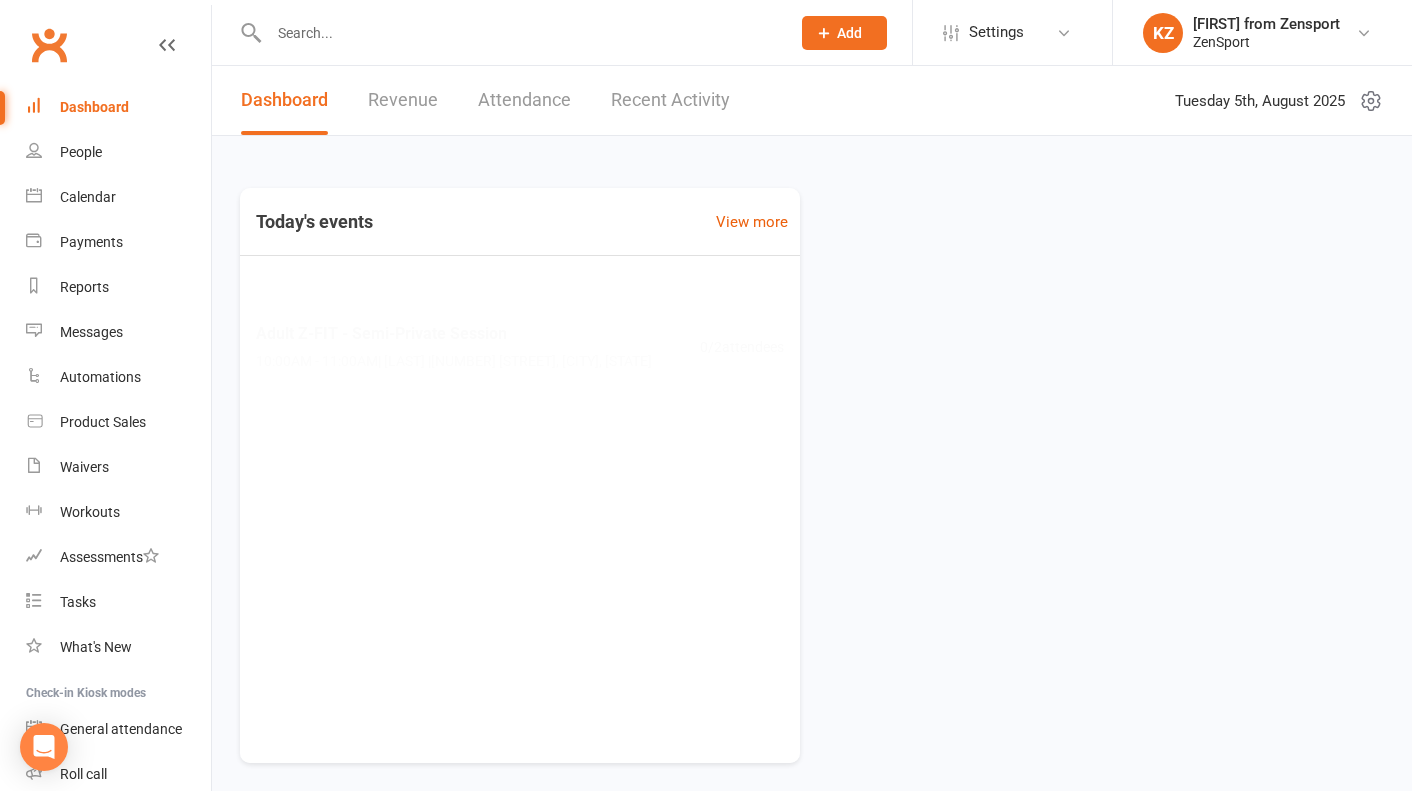 scroll, scrollTop: 0, scrollLeft: 0, axis: both 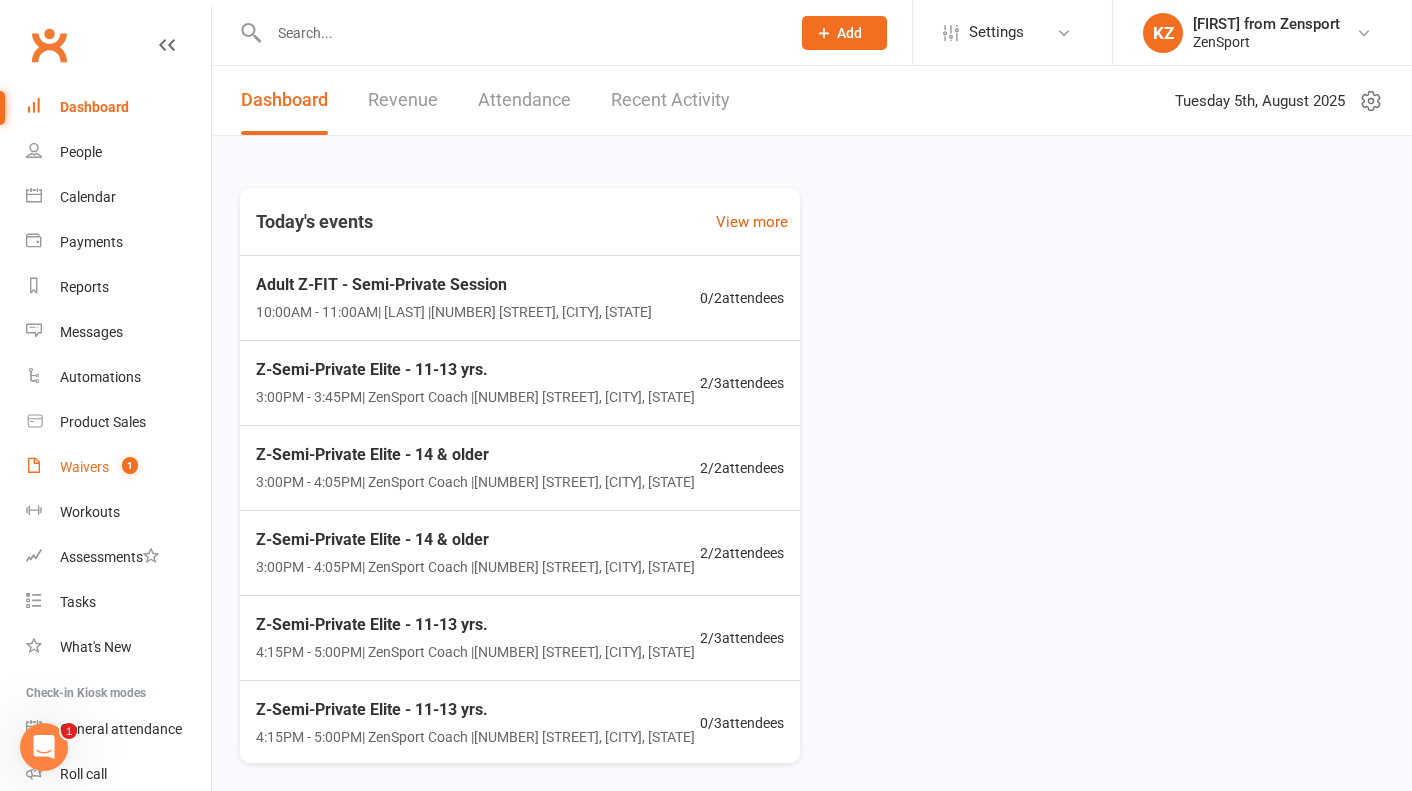 click on "Waivers" at bounding box center (84, 467) 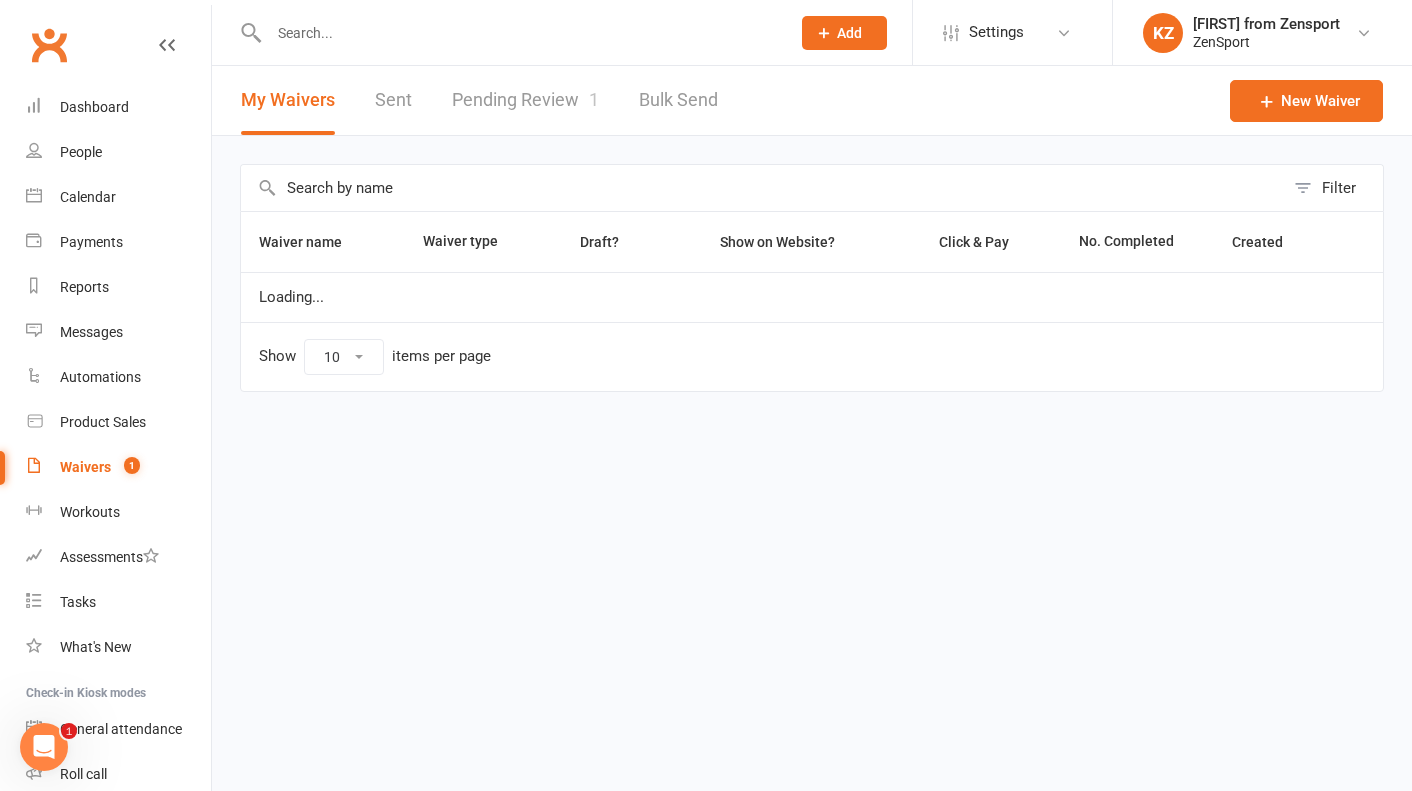 select on "100" 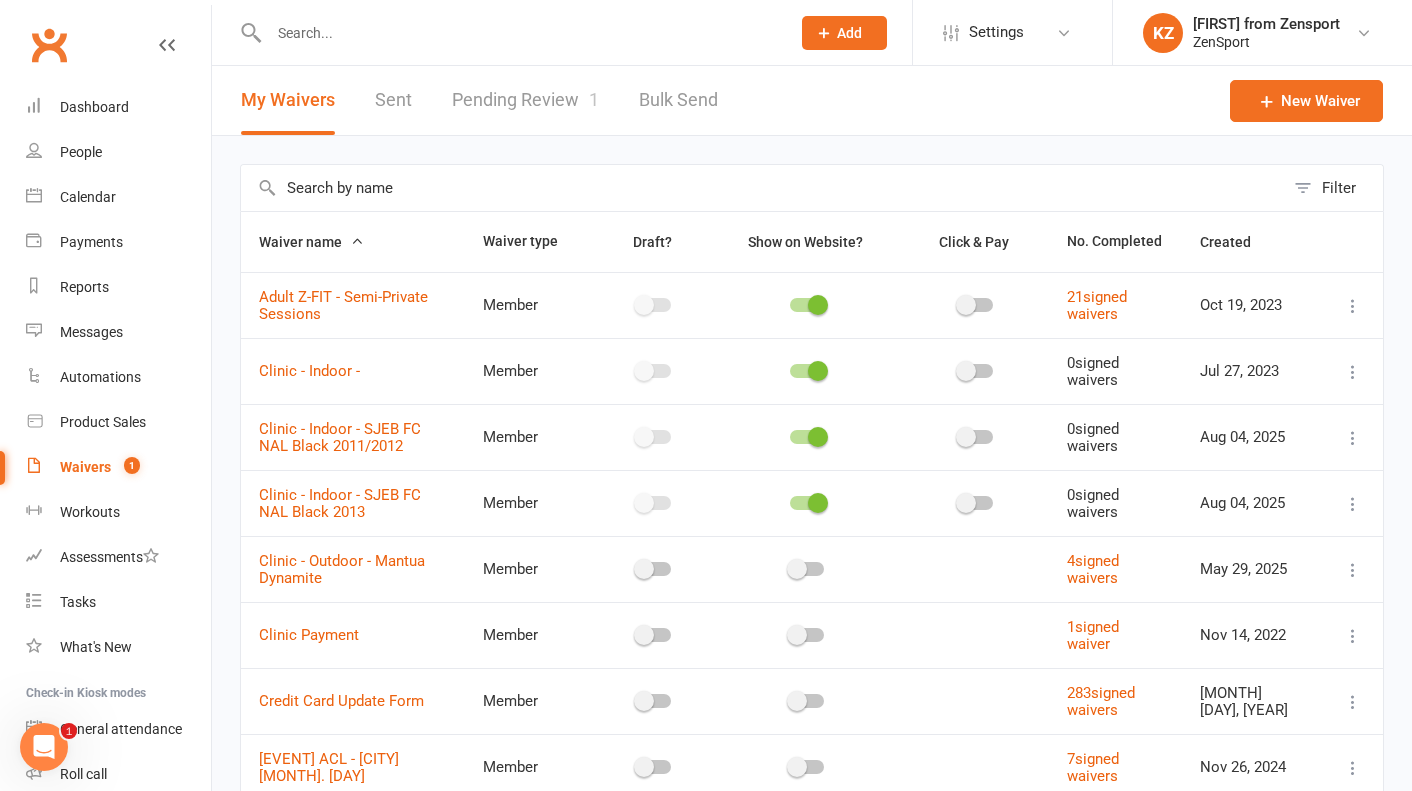 click on "Pending Review 1" at bounding box center [525, 100] 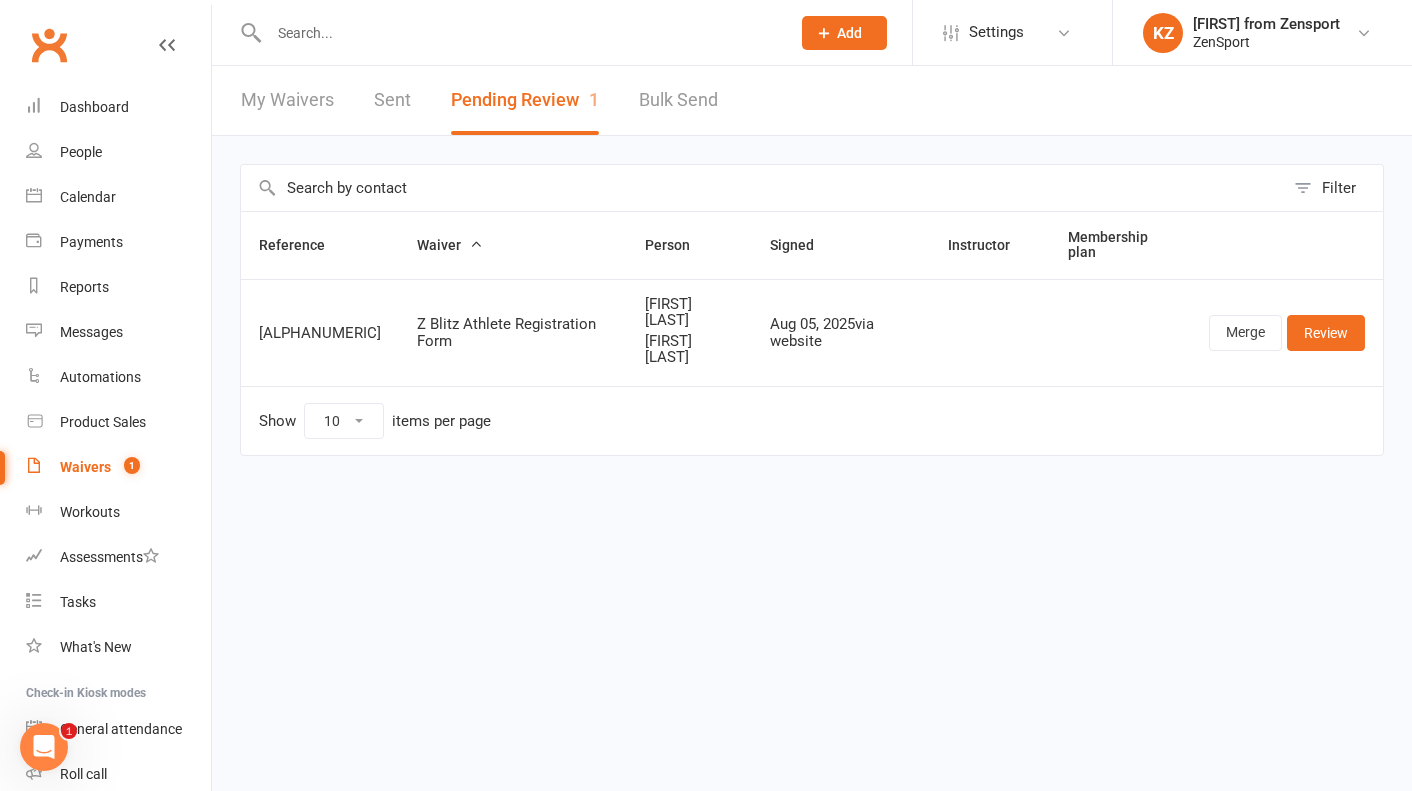 click on "My Waivers" at bounding box center (287, 100) 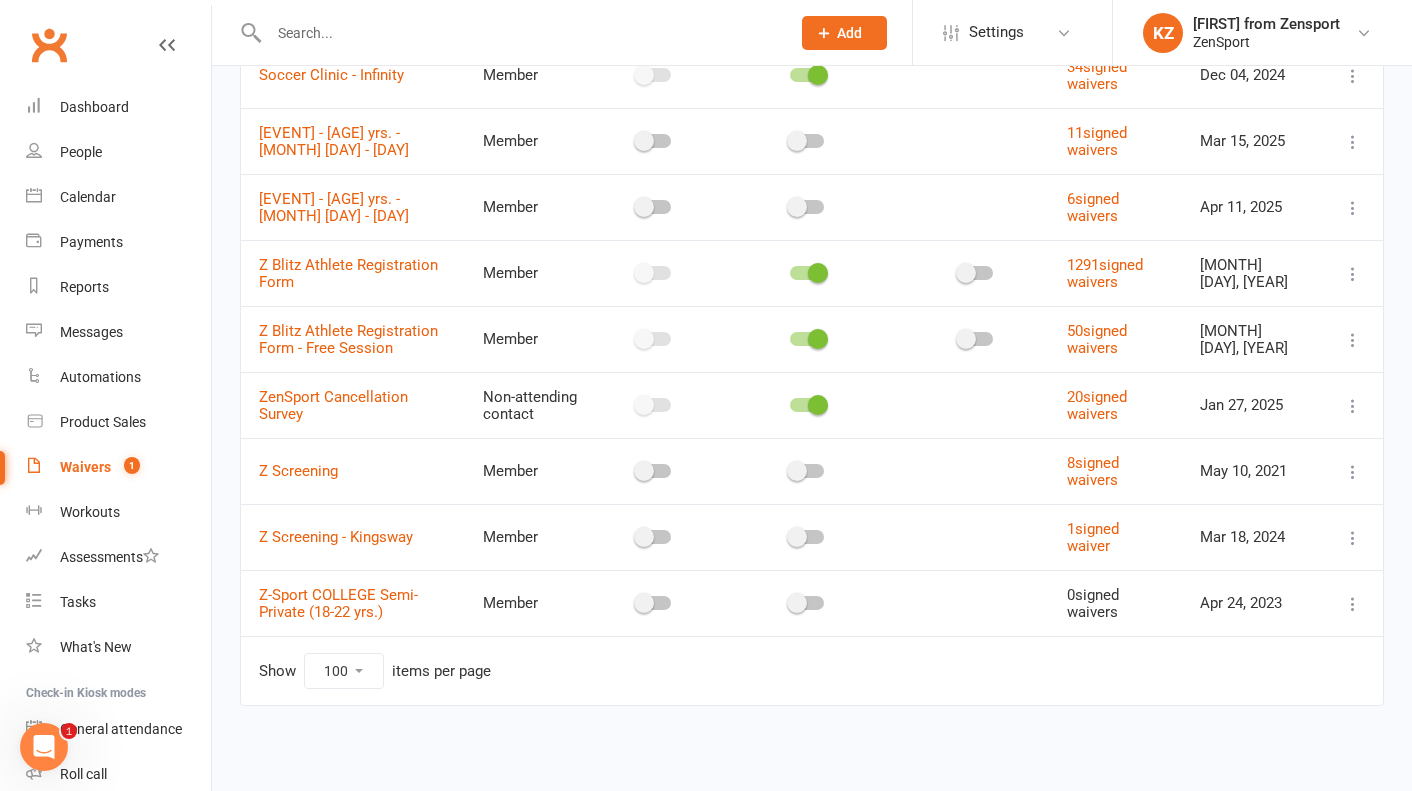 scroll, scrollTop: 845, scrollLeft: 0, axis: vertical 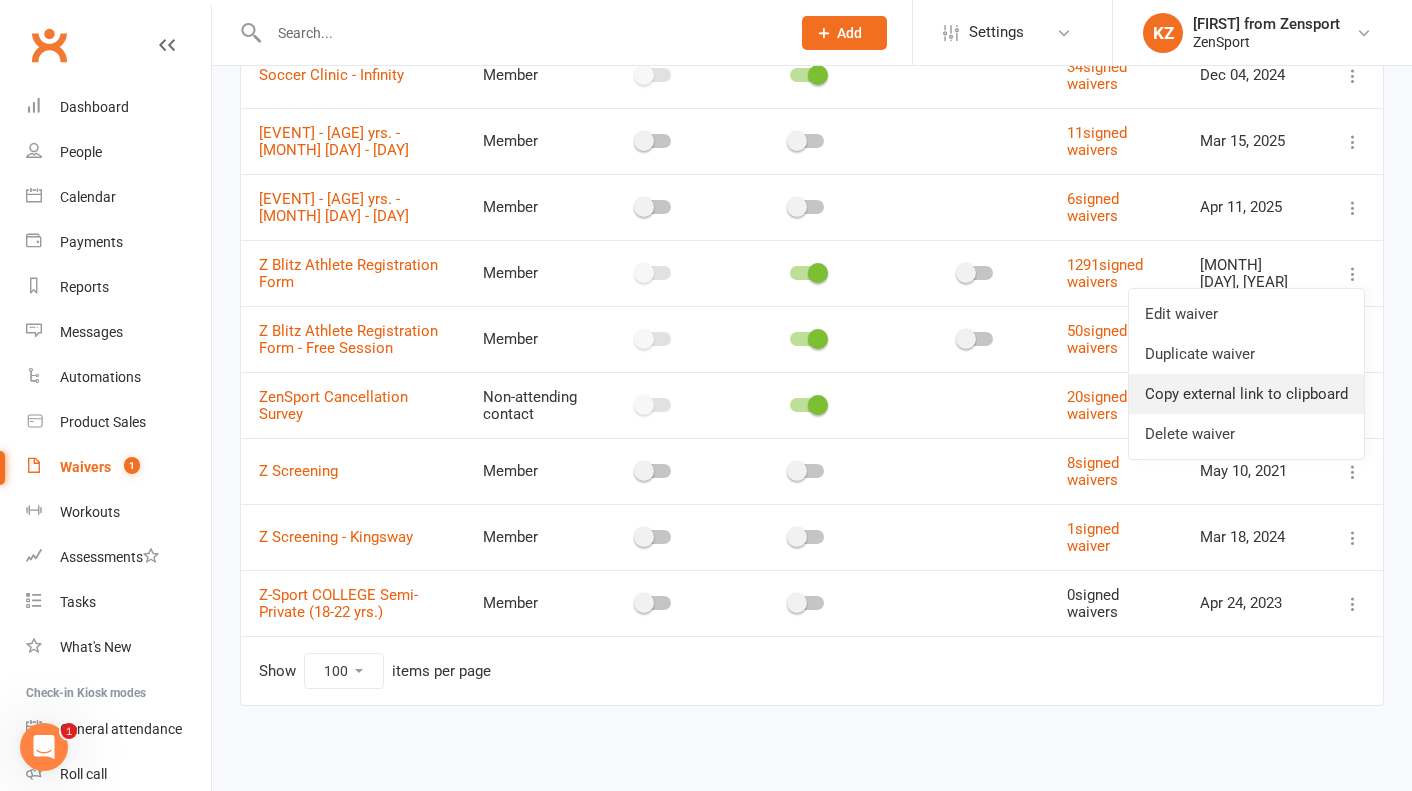 click on "Copy external link to clipboard" at bounding box center [1246, 394] 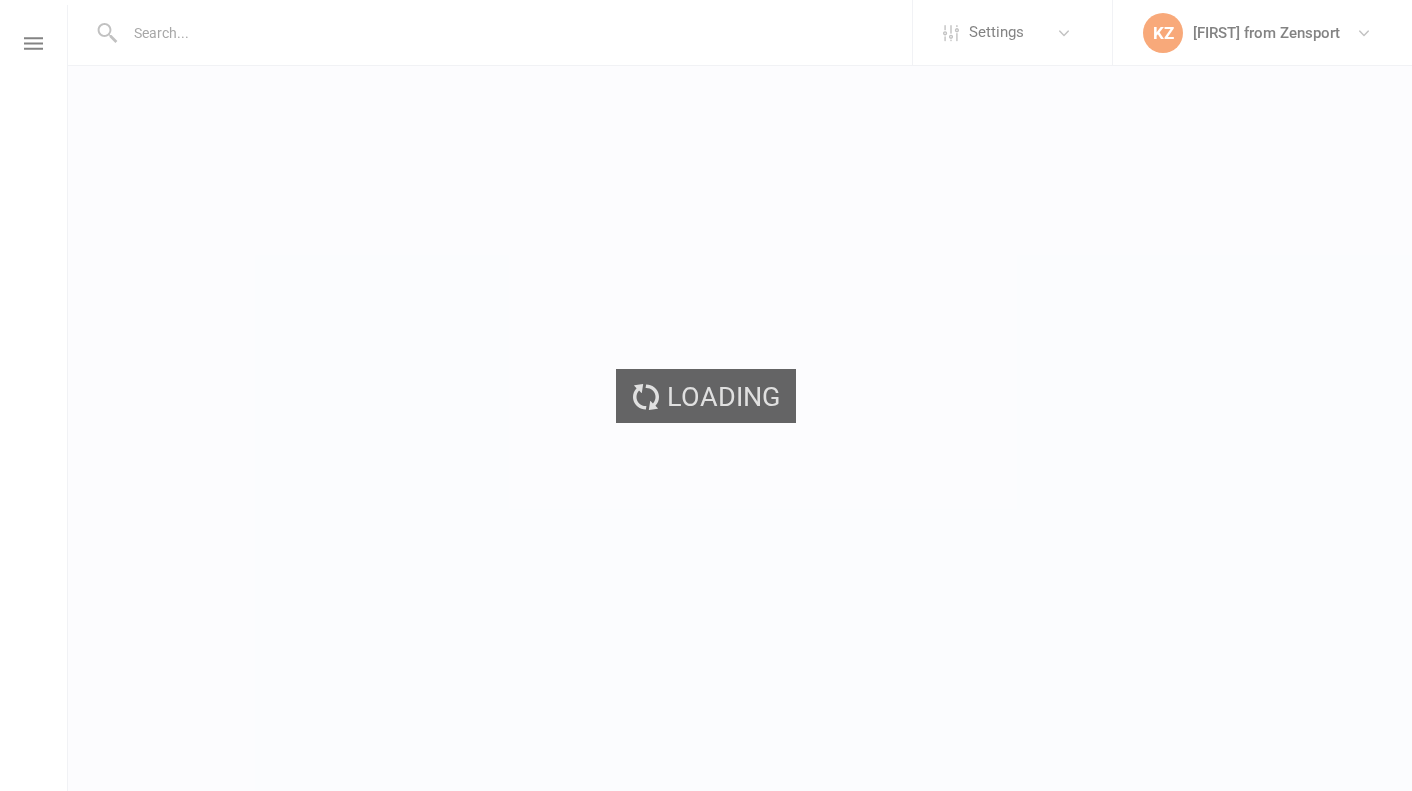 scroll, scrollTop: 0, scrollLeft: 0, axis: both 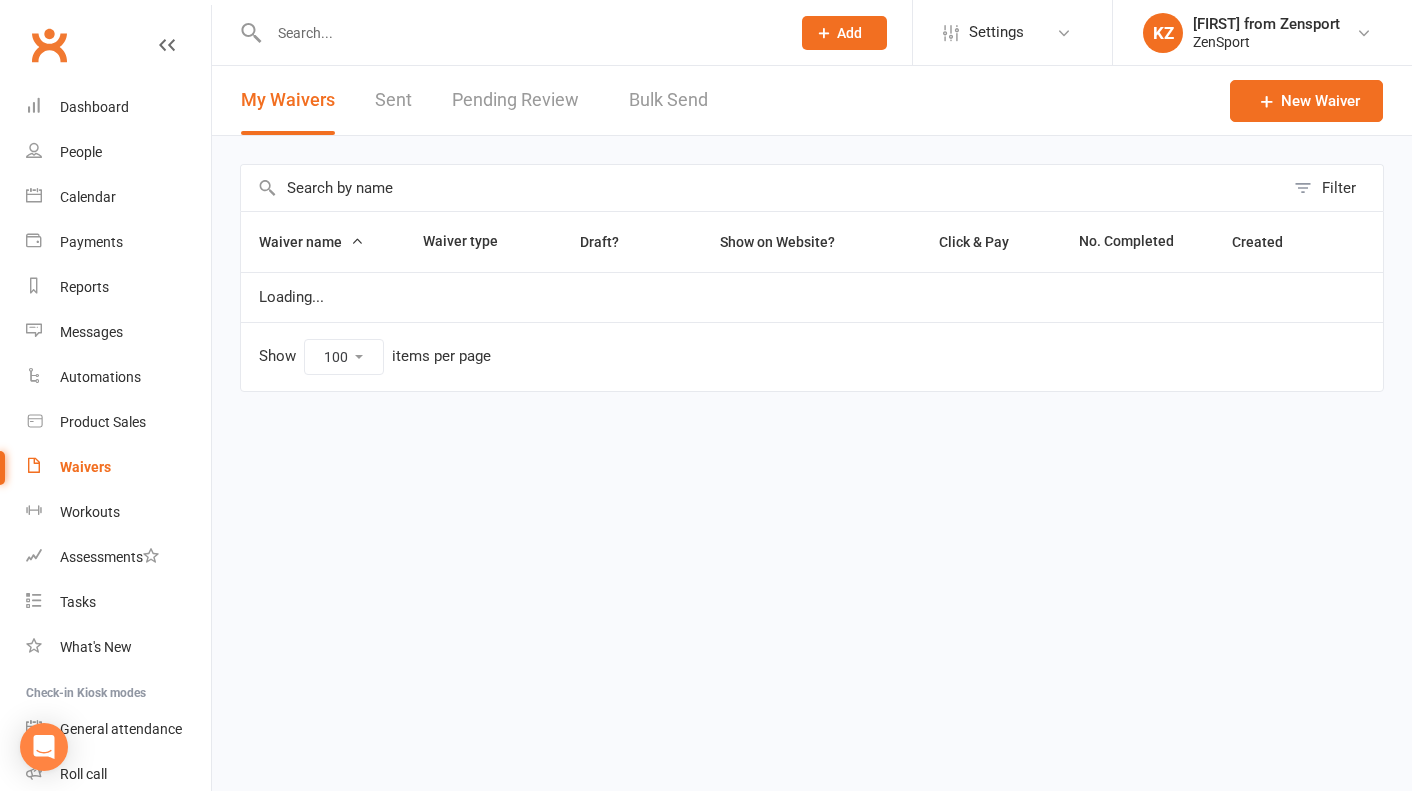 select on "100" 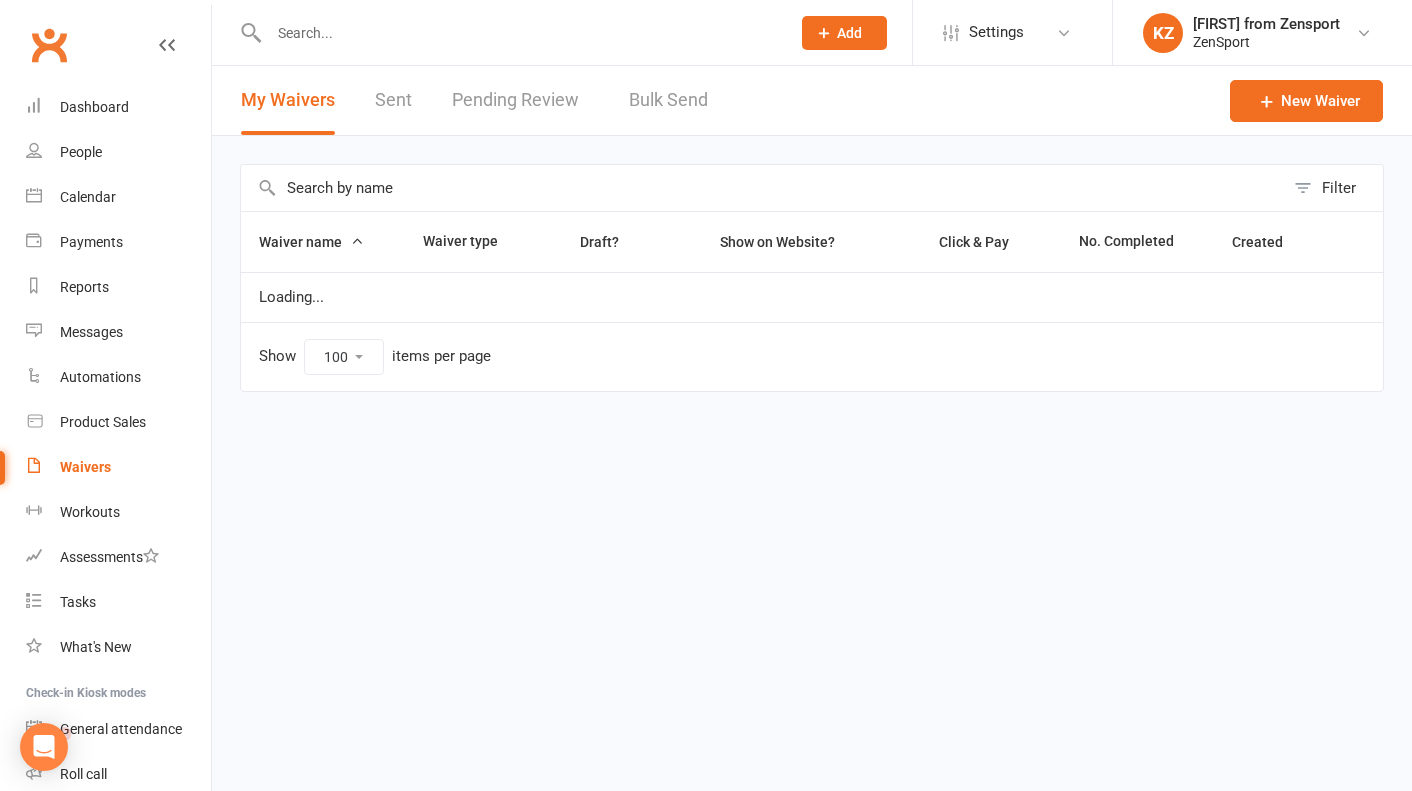 scroll, scrollTop: 0, scrollLeft: 0, axis: both 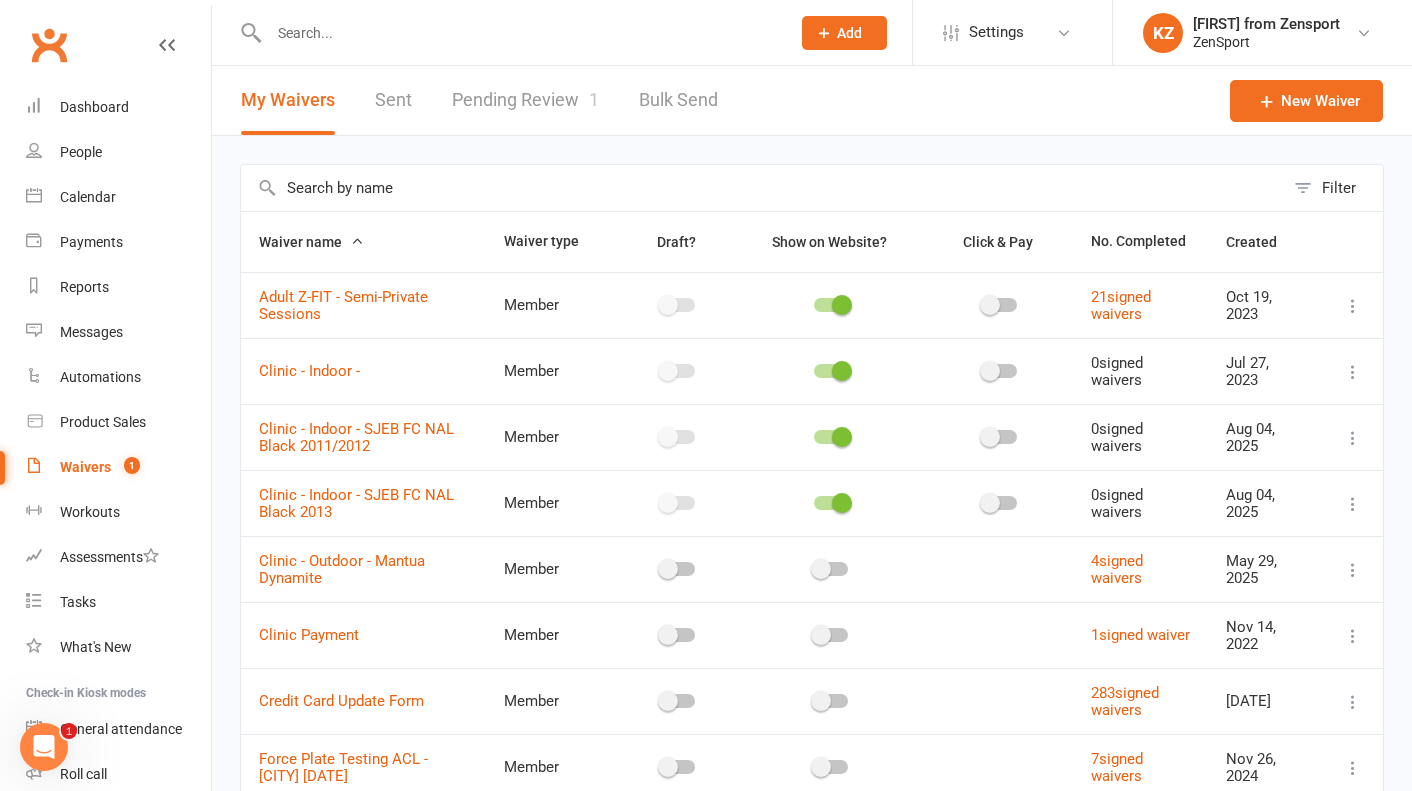 click on "Pending Review 1" at bounding box center (525, 100) 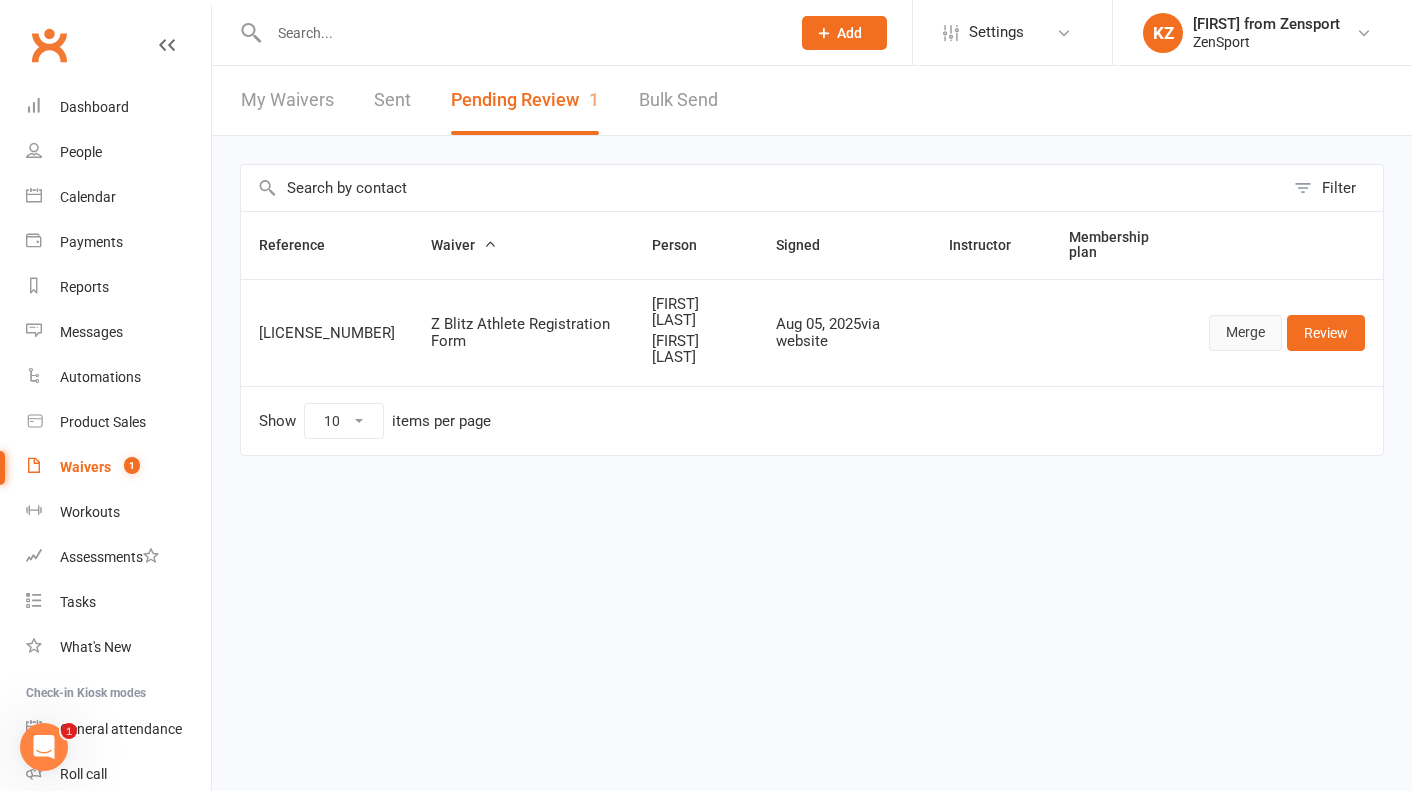 click on "Merge" at bounding box center (1245, 333) 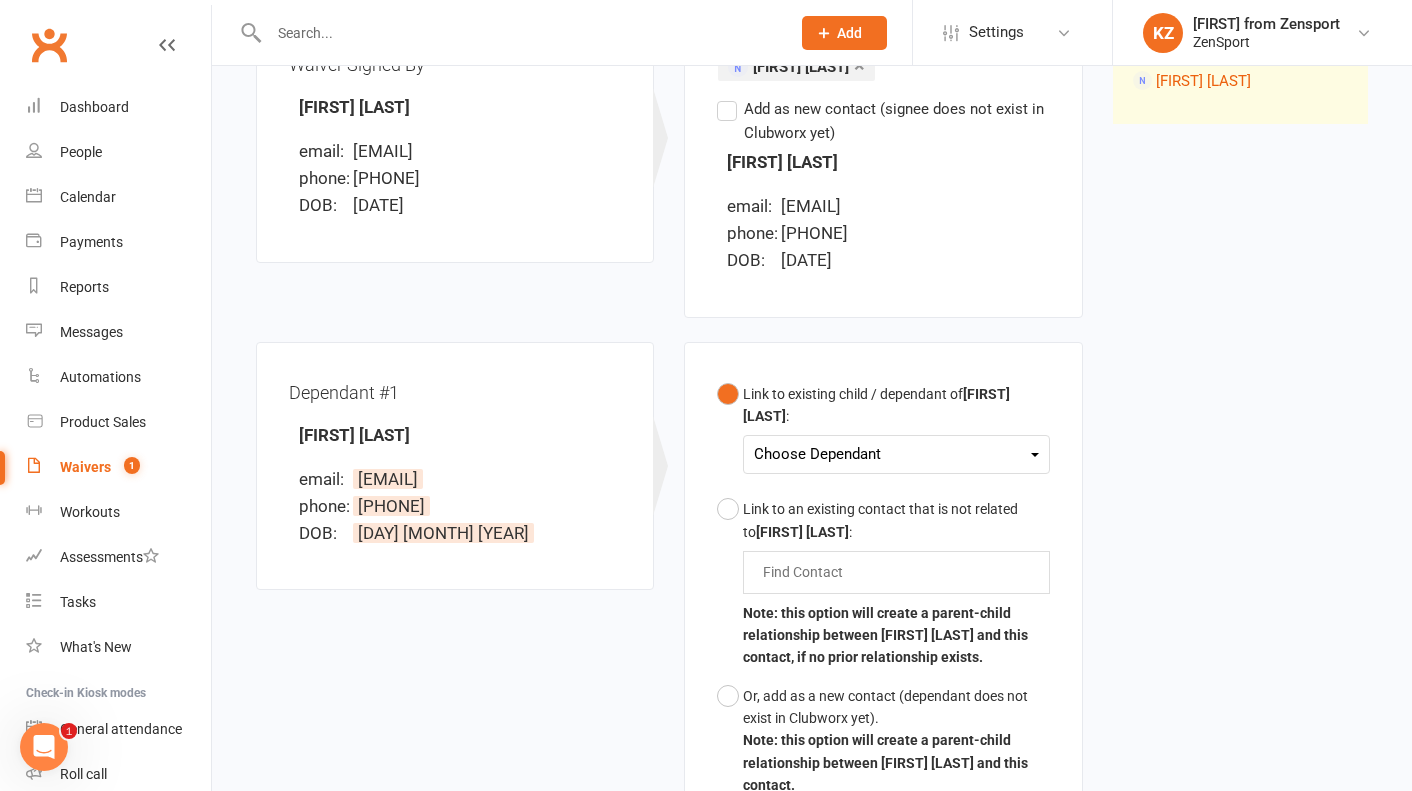 scroll, scrollTop: 315, scrollLeft: 0, axis: vertical 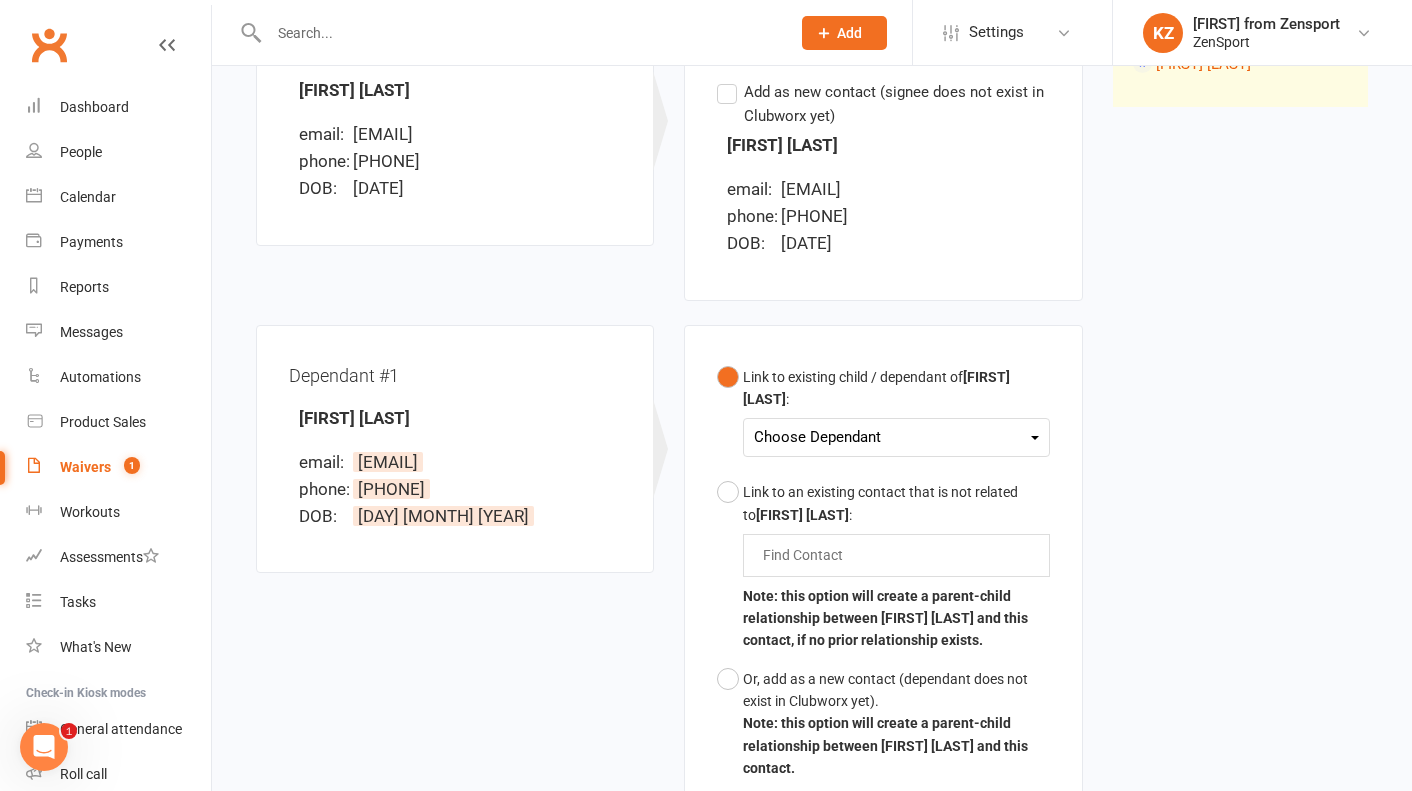 click on "Choose Dependant" at bounding box center [896, 437] 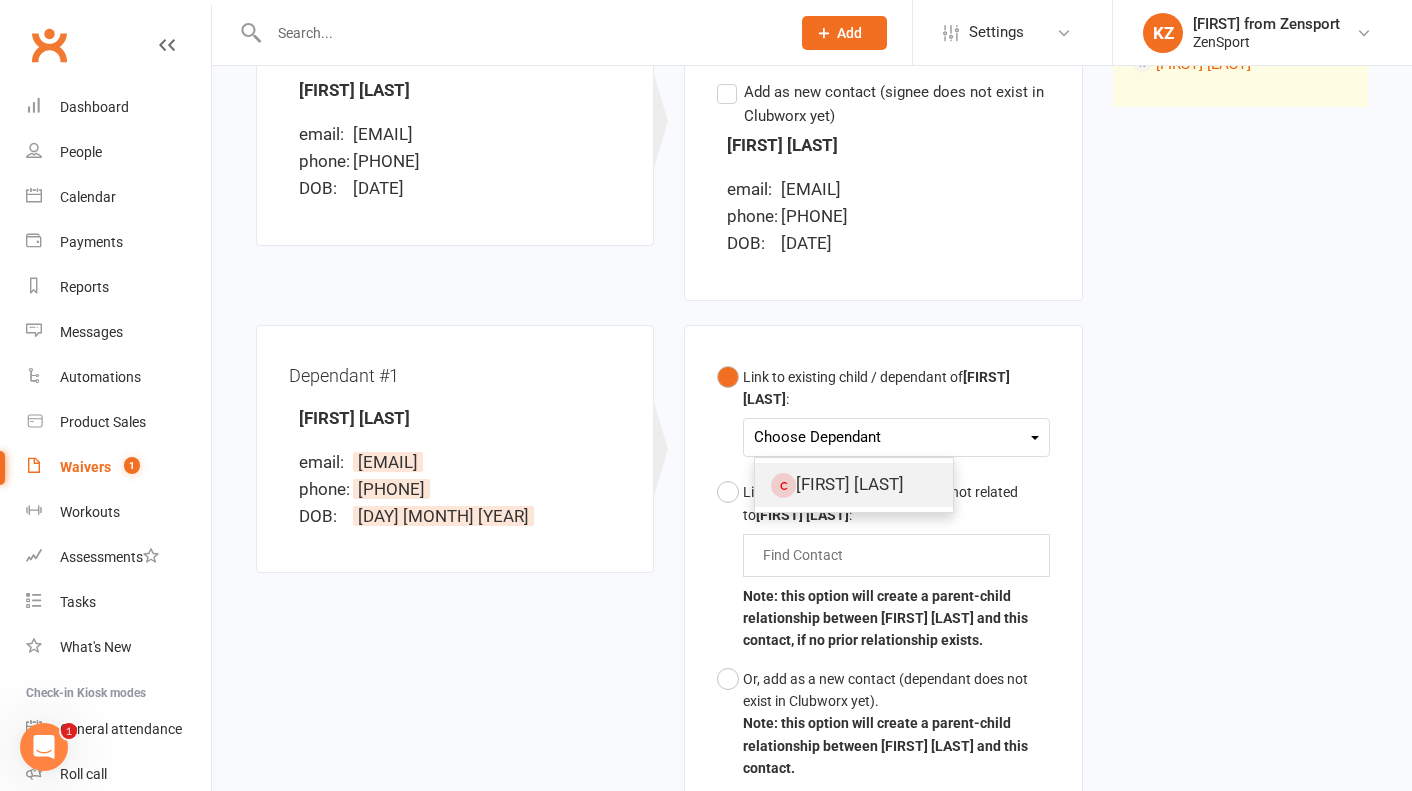 click on "[FIRST] [LAST]" at bounding box center (854, 484) 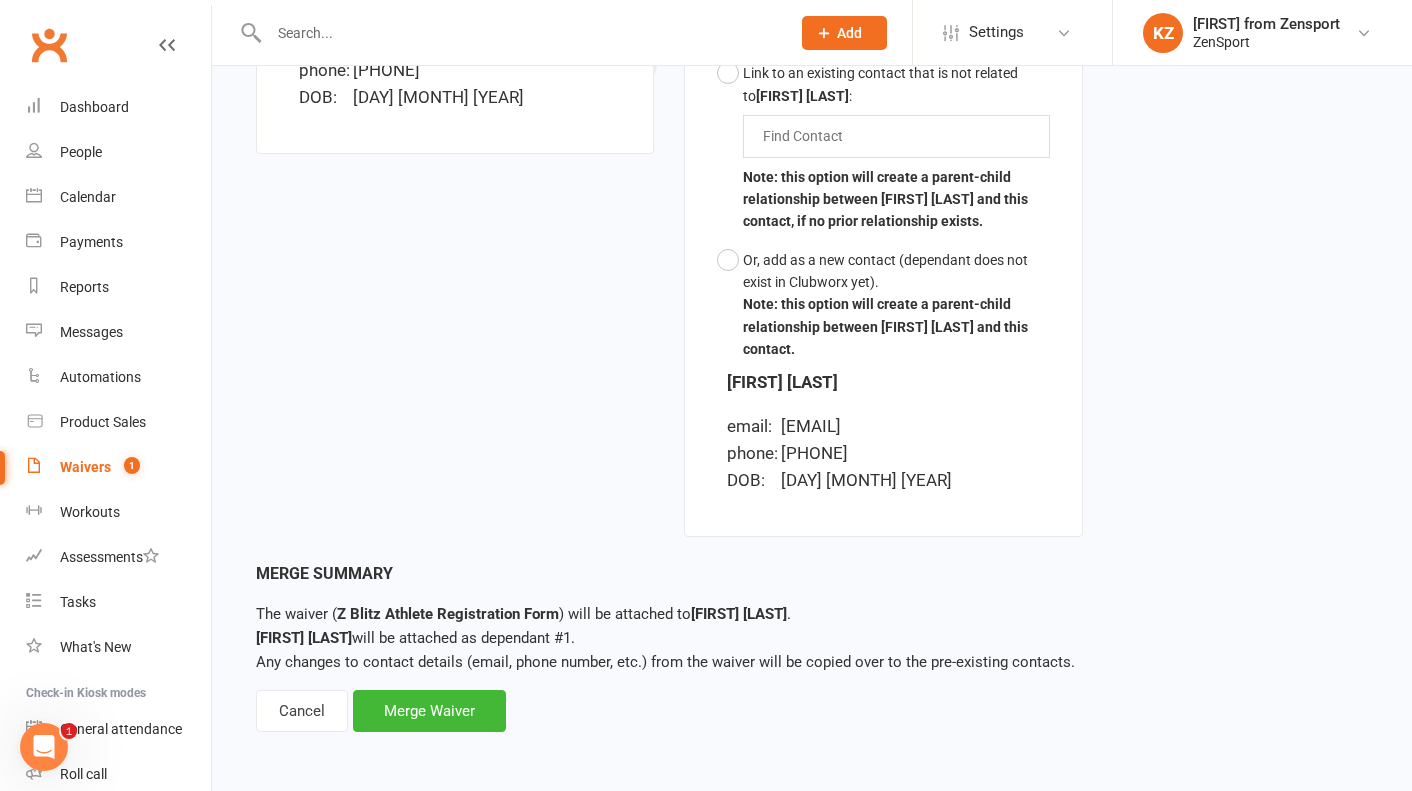 scroll, scrollTop: 735, scrollLeft: 0, axis: vertical 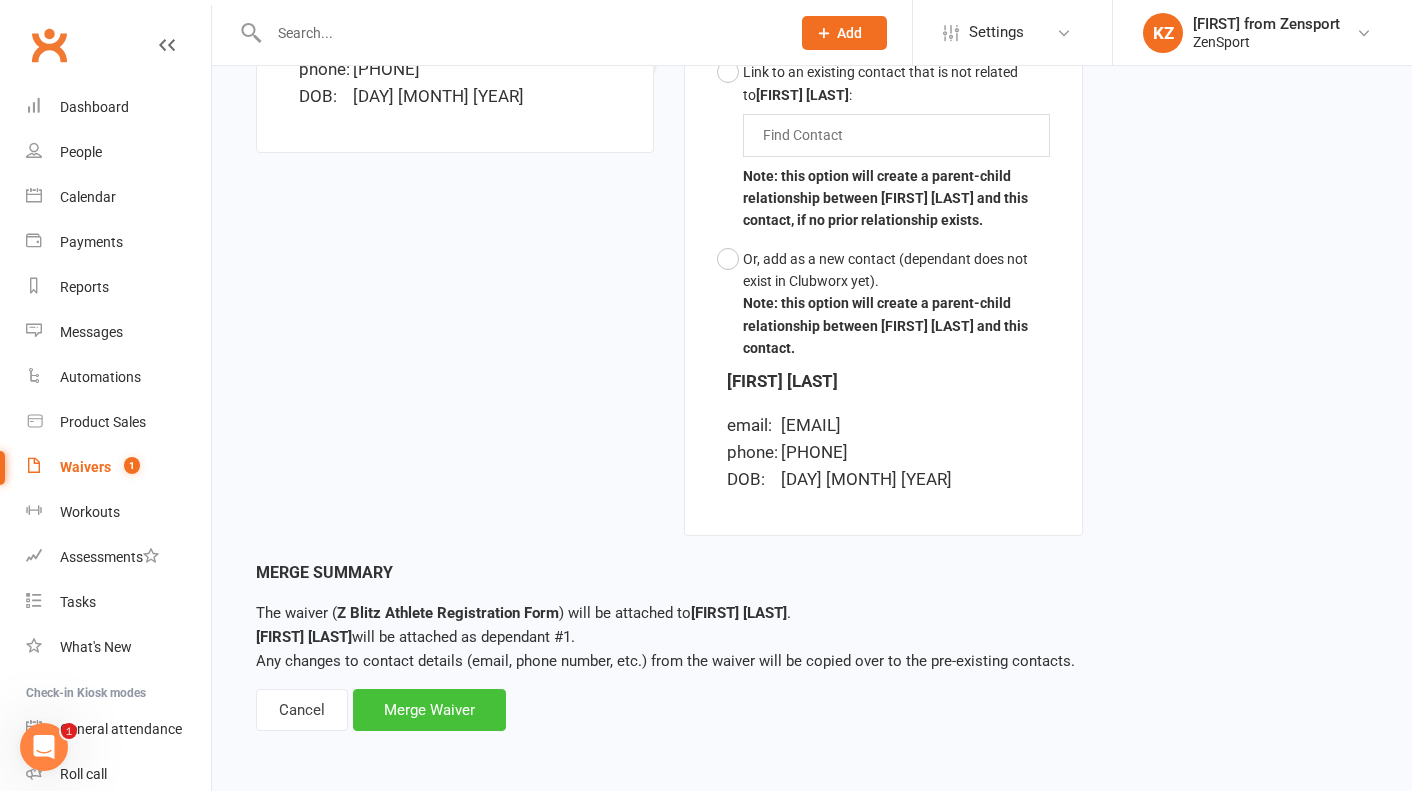 click on "Merge Waiver" at bounding box center [429, 710] 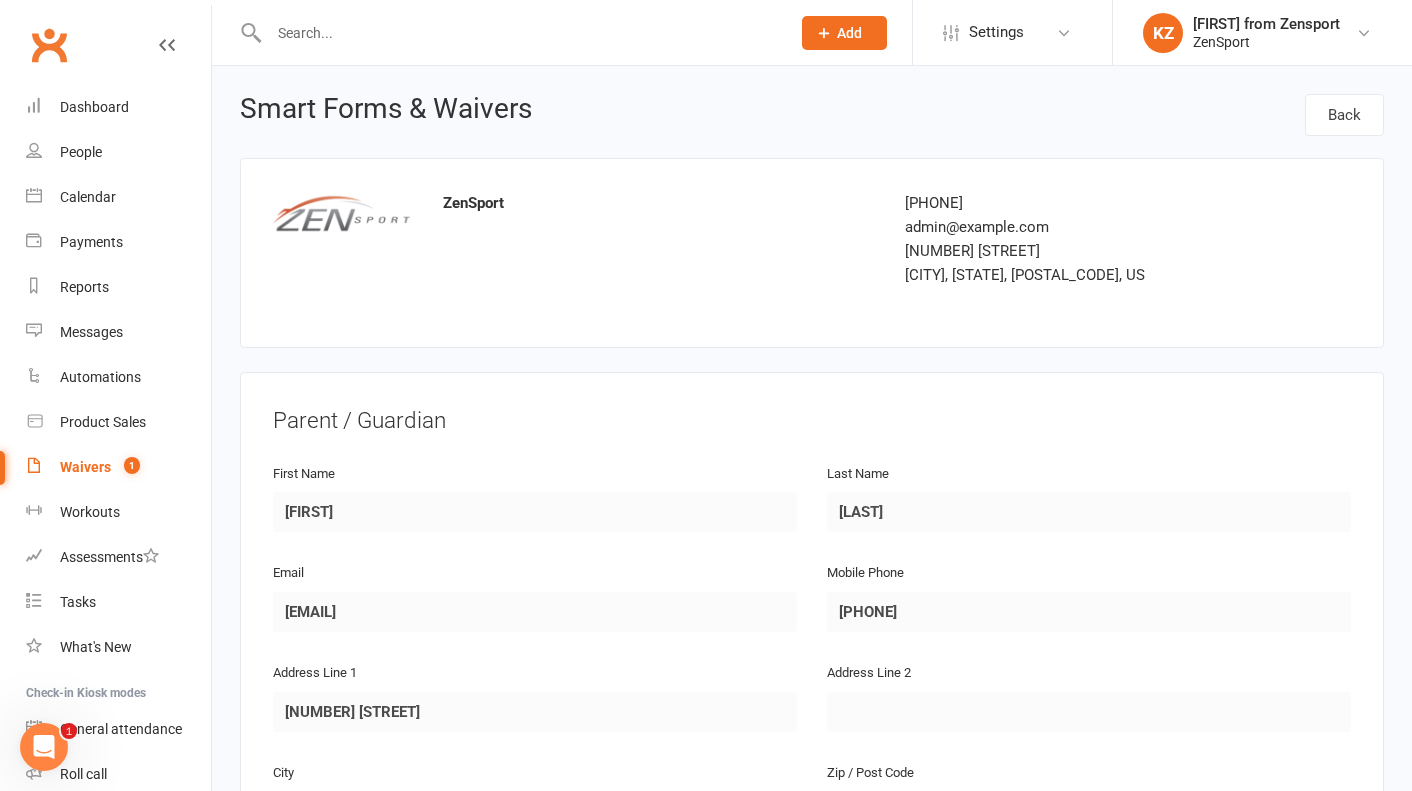 scroll, scrollTop: 0, scrollLeft: 0, axis: both 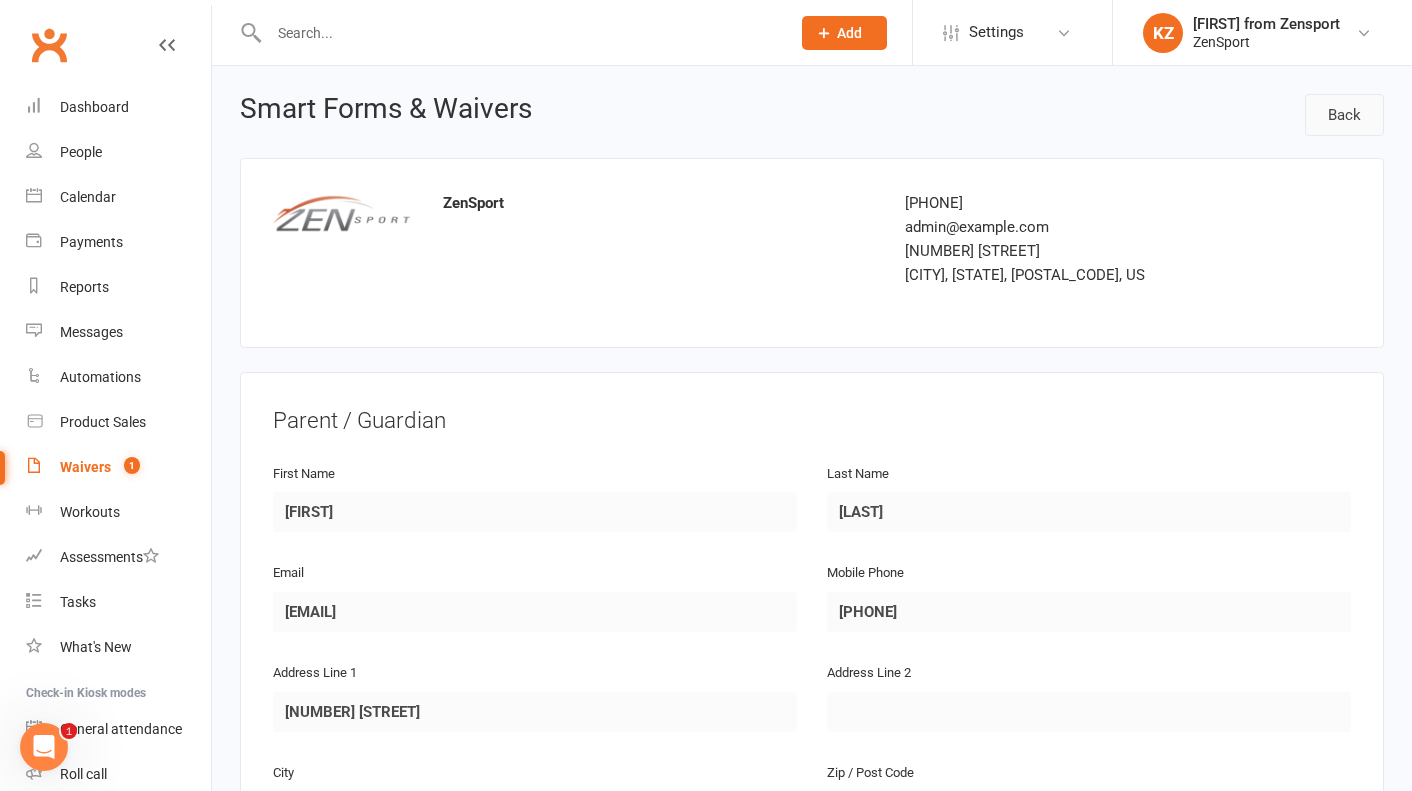 click on "Back" at bounding box center [1344, 115] 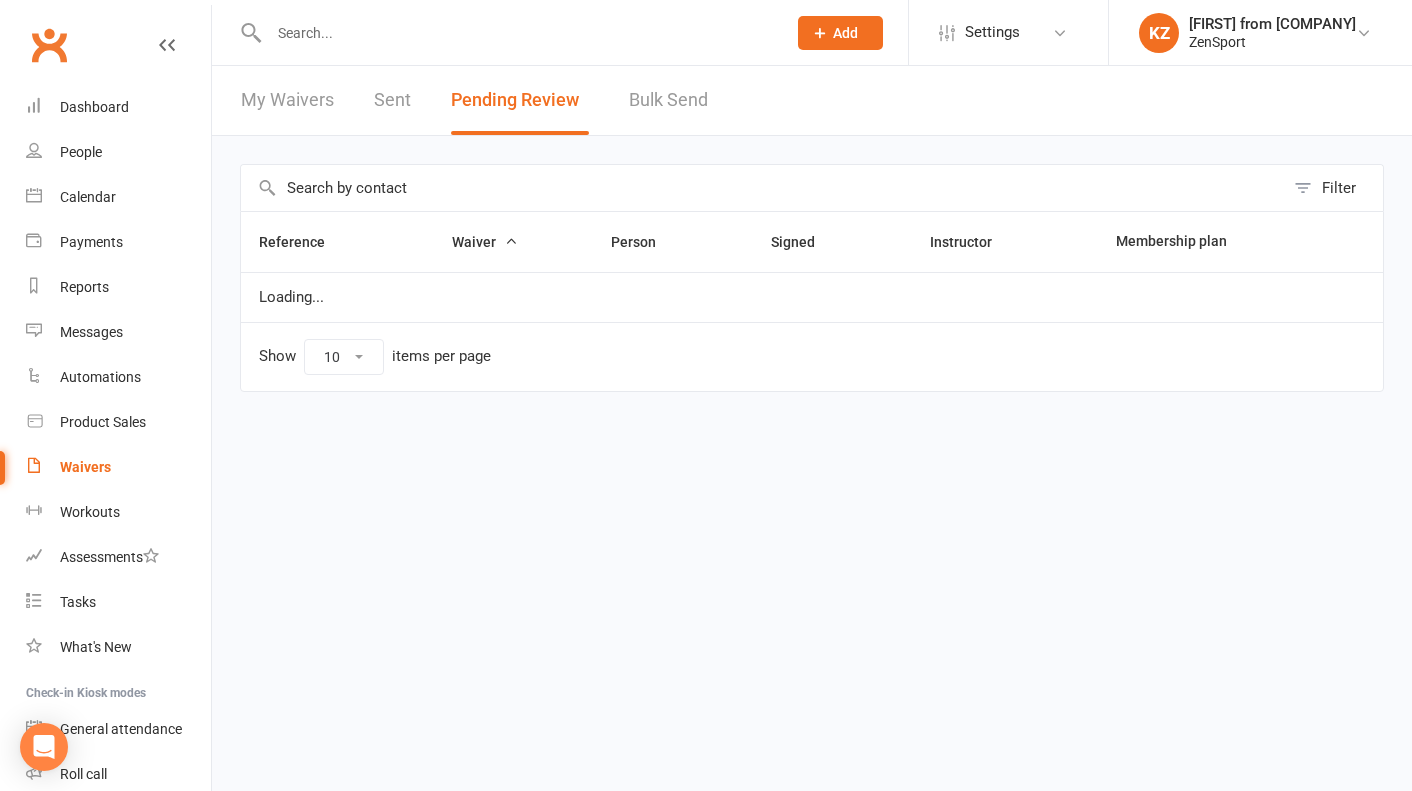 scroll, scrollTop: 0, scrollLeft: 0, axis: both 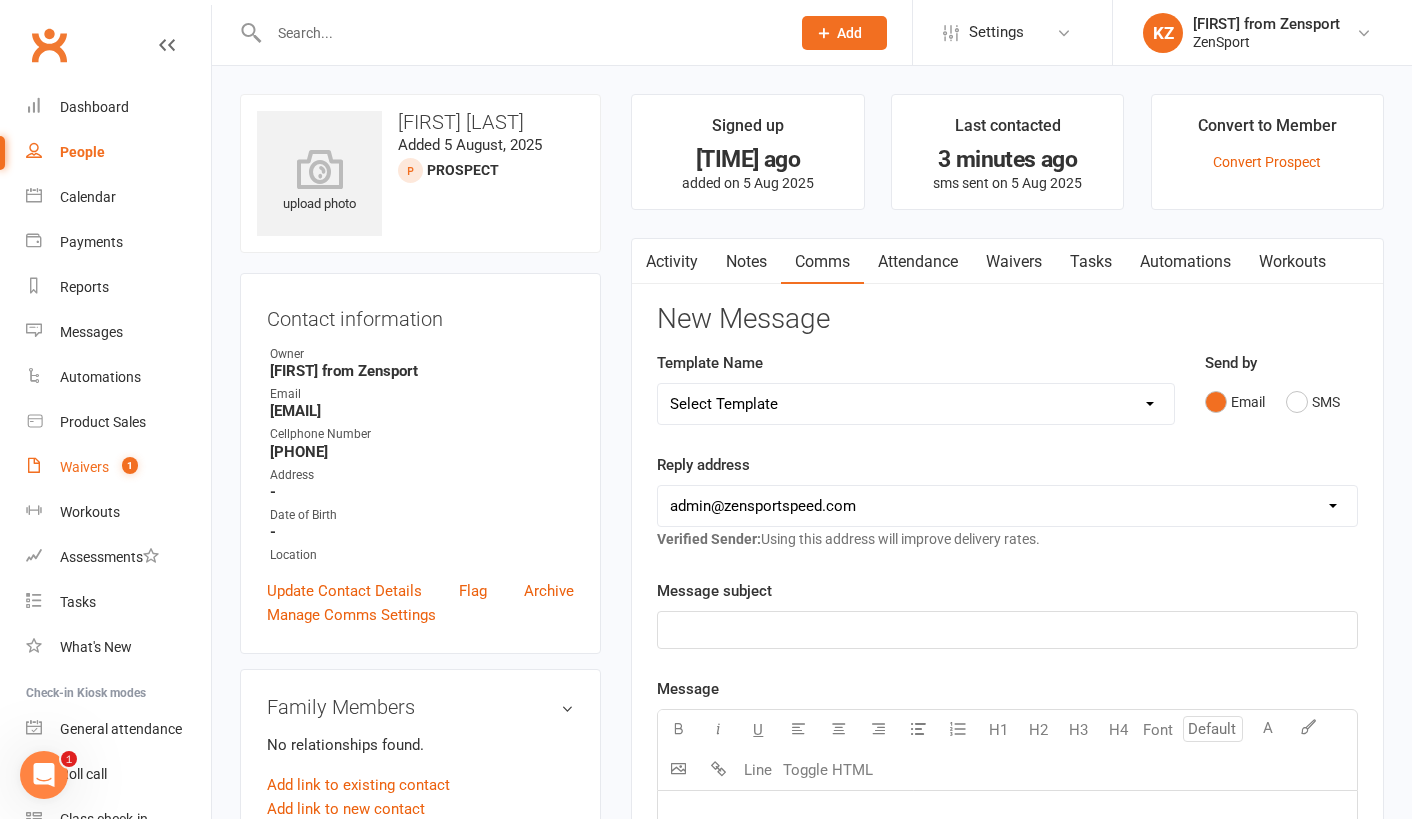 click on "Waivers" at bounding box center [84, 467] 